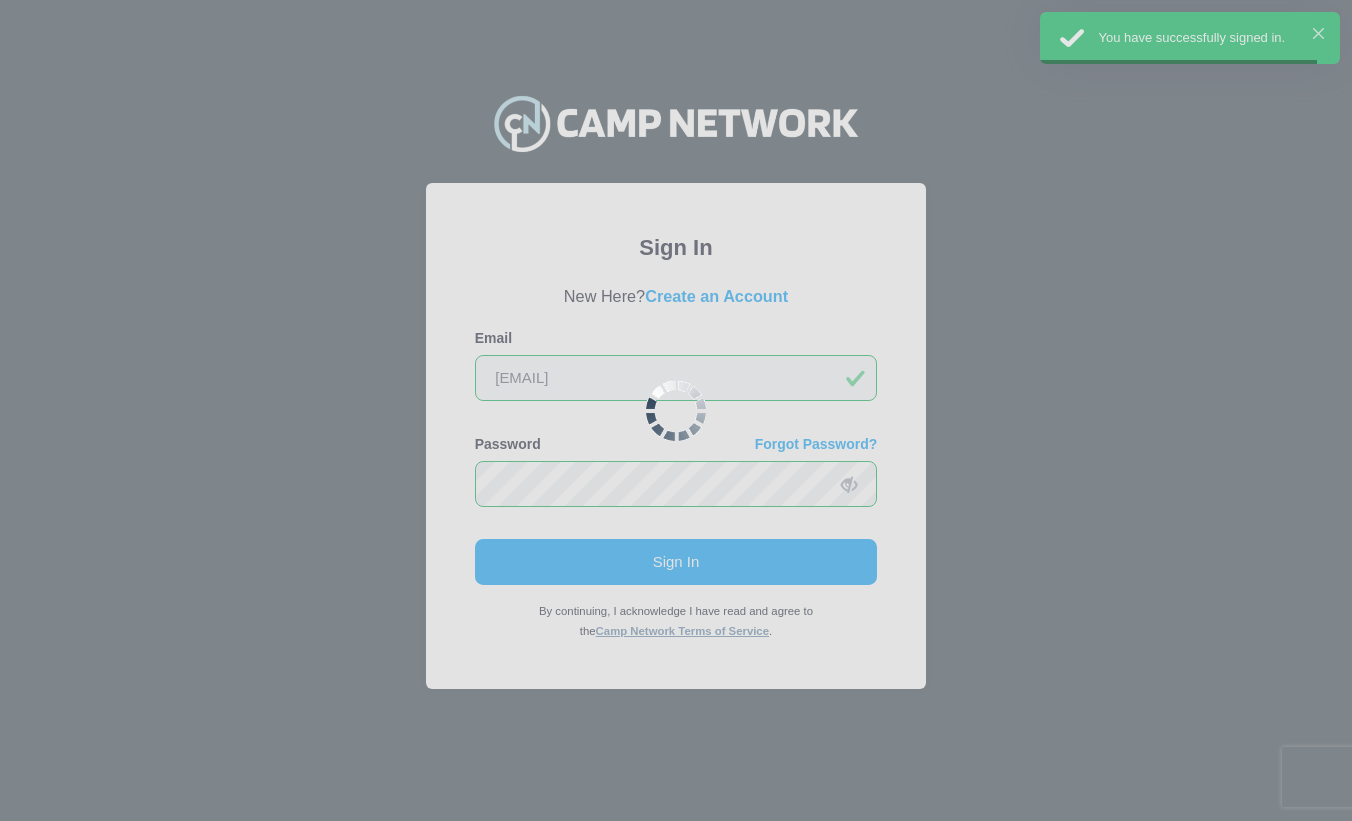 scroll, scrollTop: 0, scrollLeft: 0, axis: both 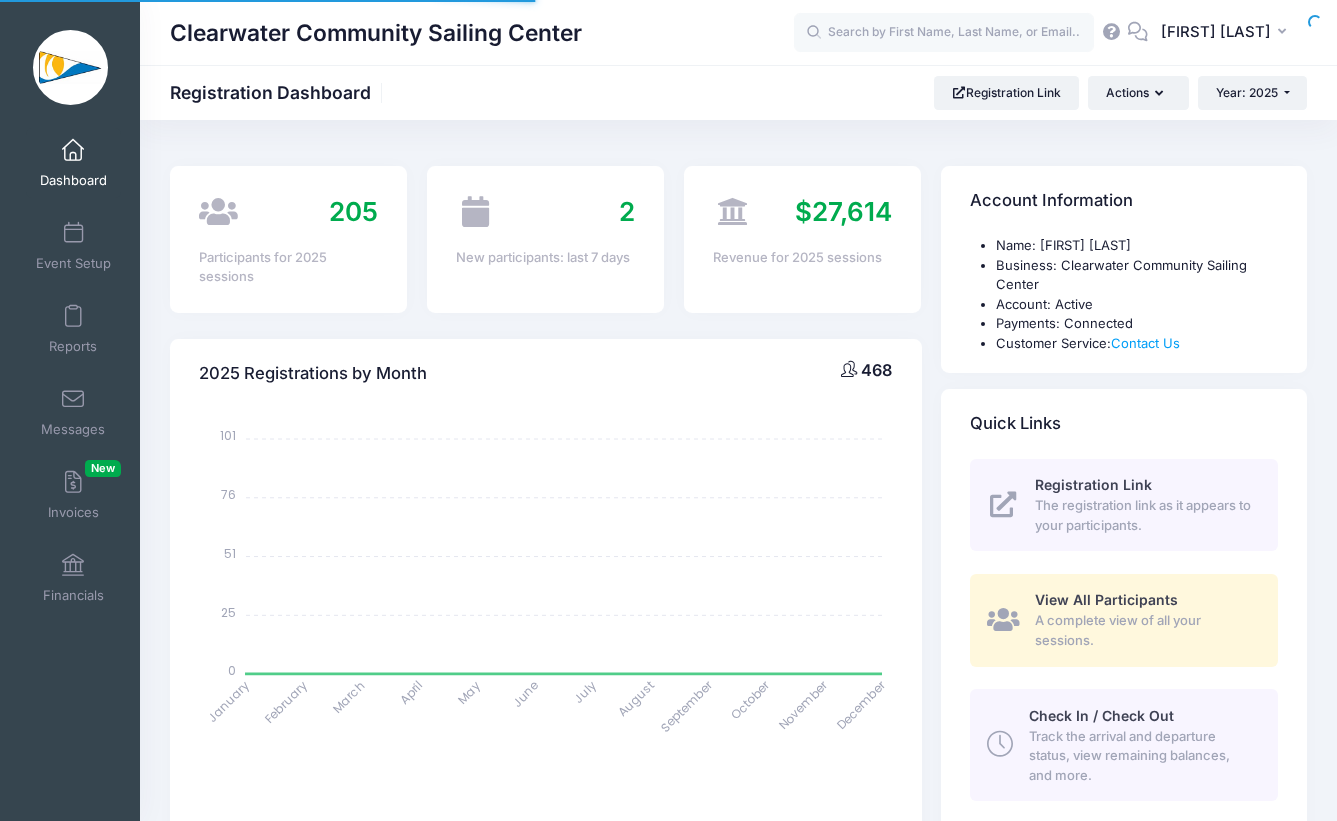 select 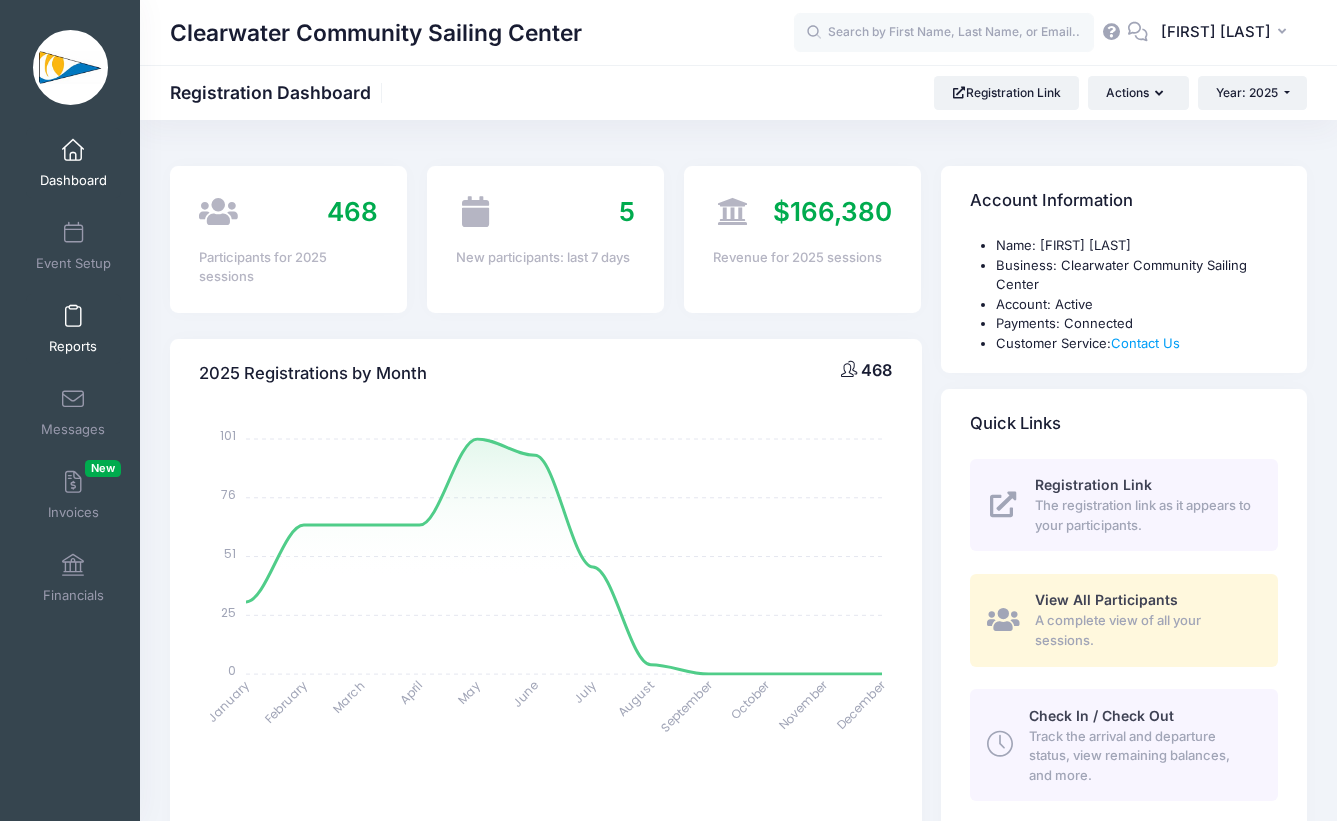 click on "Reports" at bounding box center [73, 329] 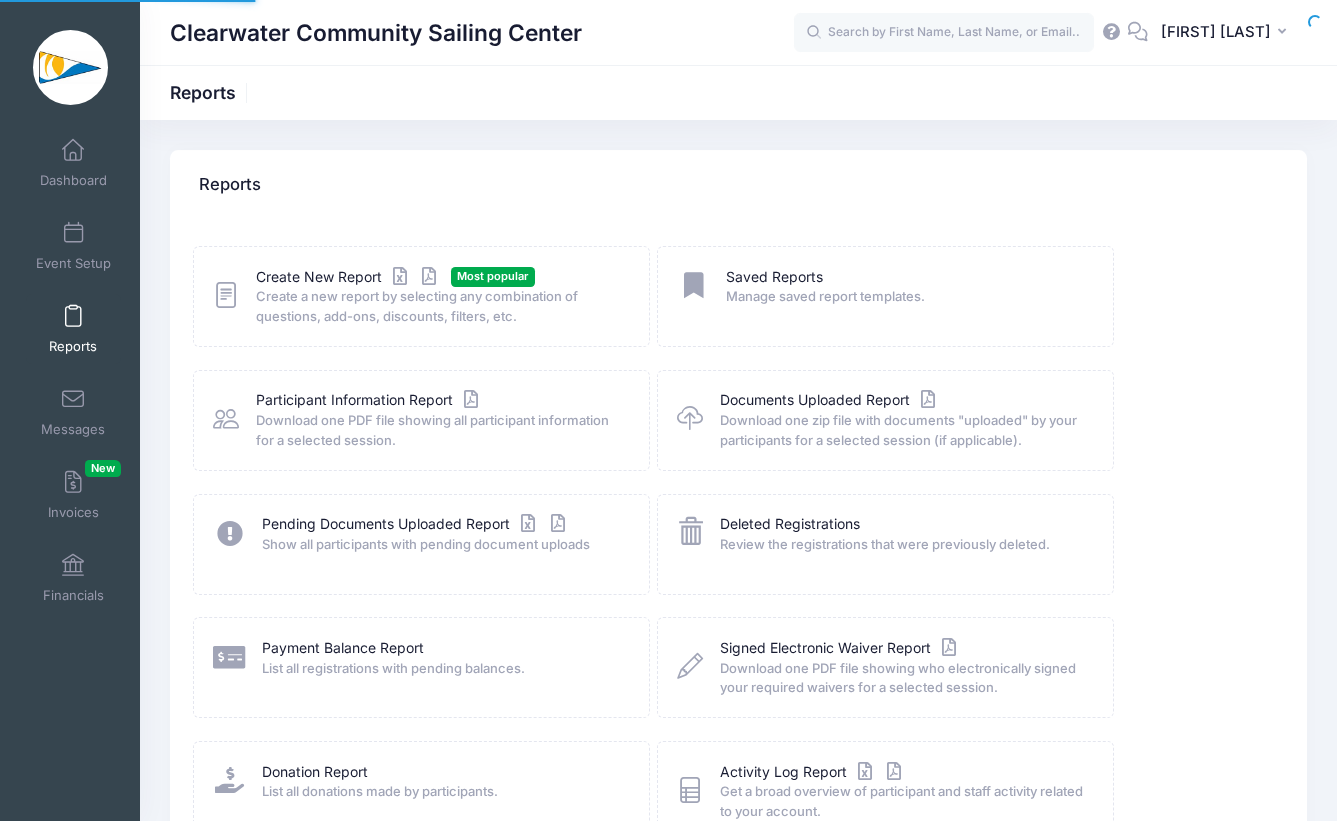 scroll, scrollTop: 0, scrollLeft: 0, axis: both 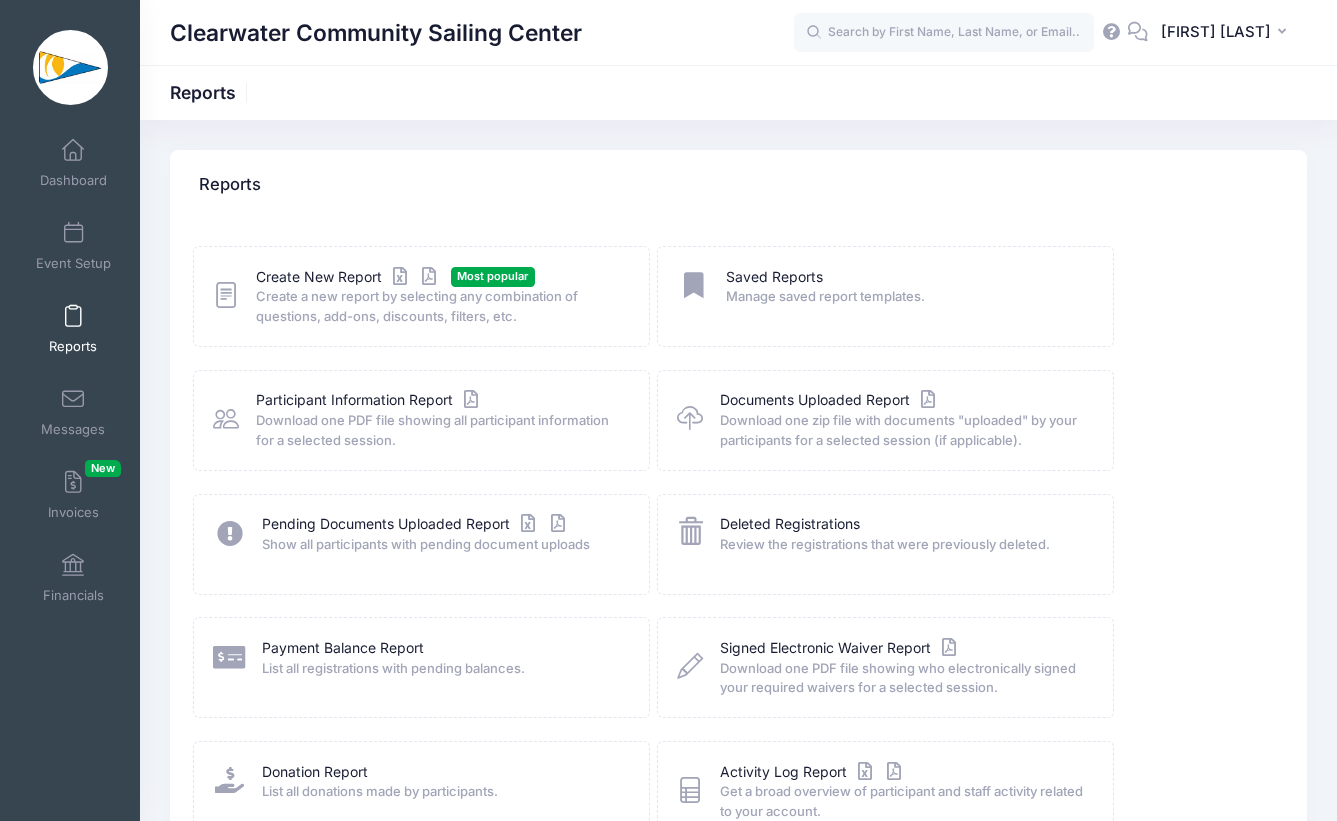 click on "Create a new report by selecting any combination of questions, add-ons, discounts, filters, etc." at bounding box center [440, 306] 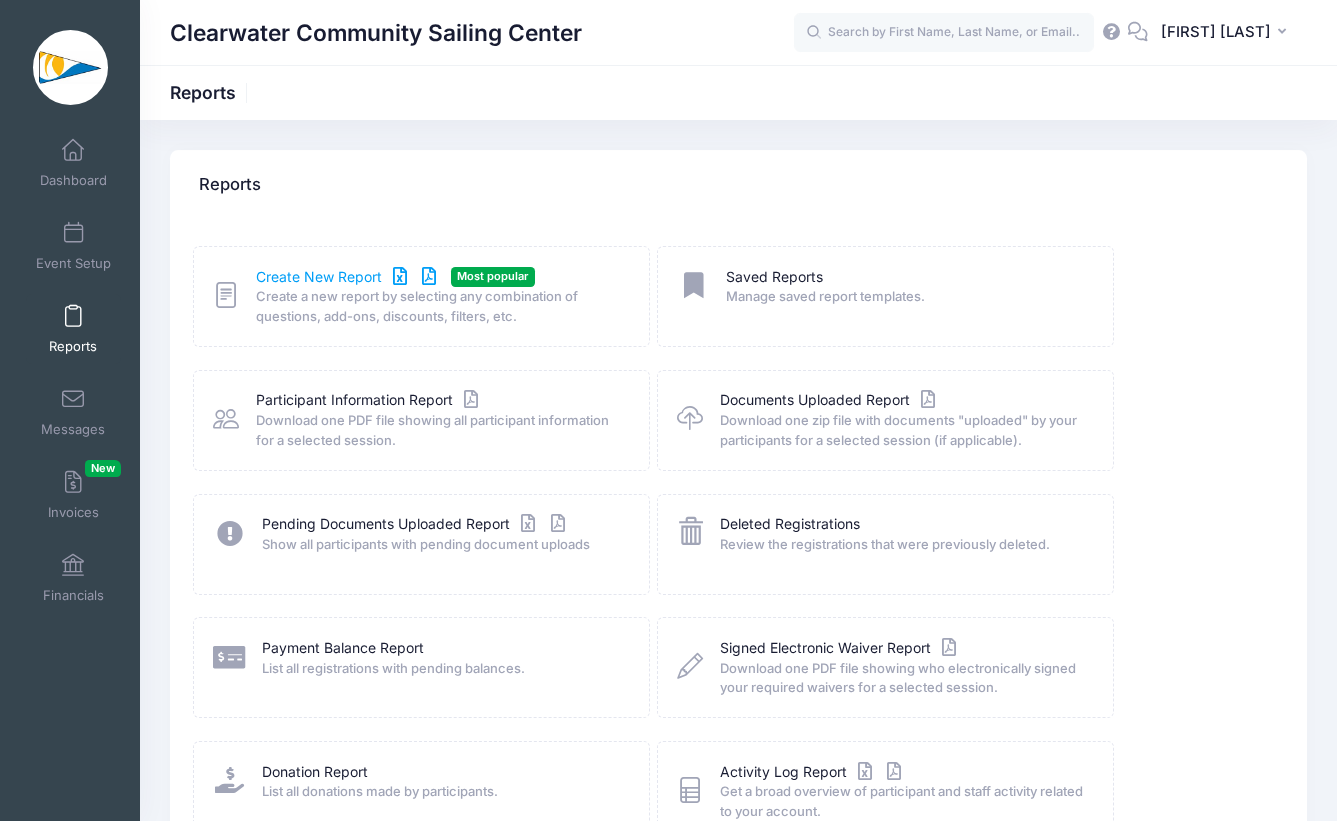 click on "Create New Report" at bounding box center (349, 277) 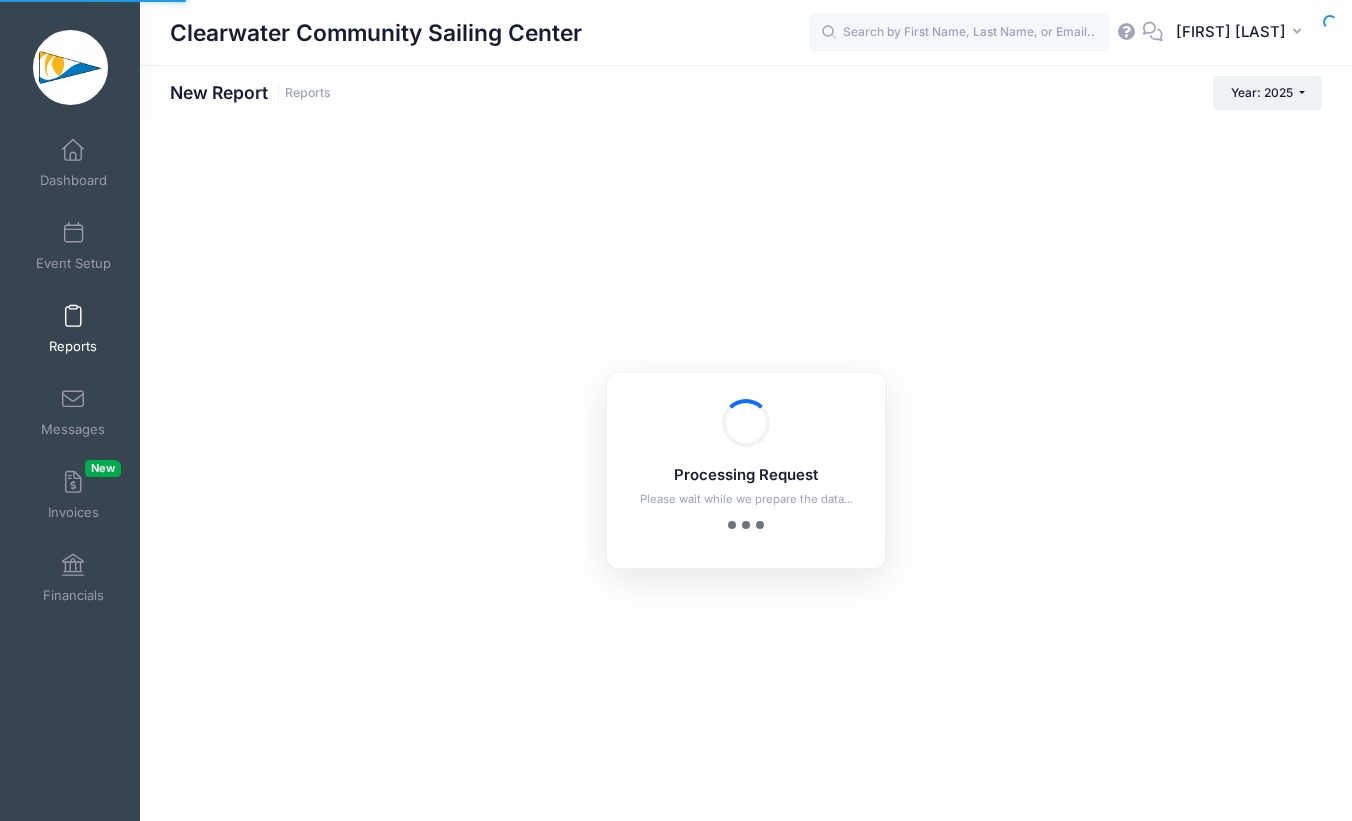 scroll, scrollTop: 0, scrollLeft: 0, axis: both 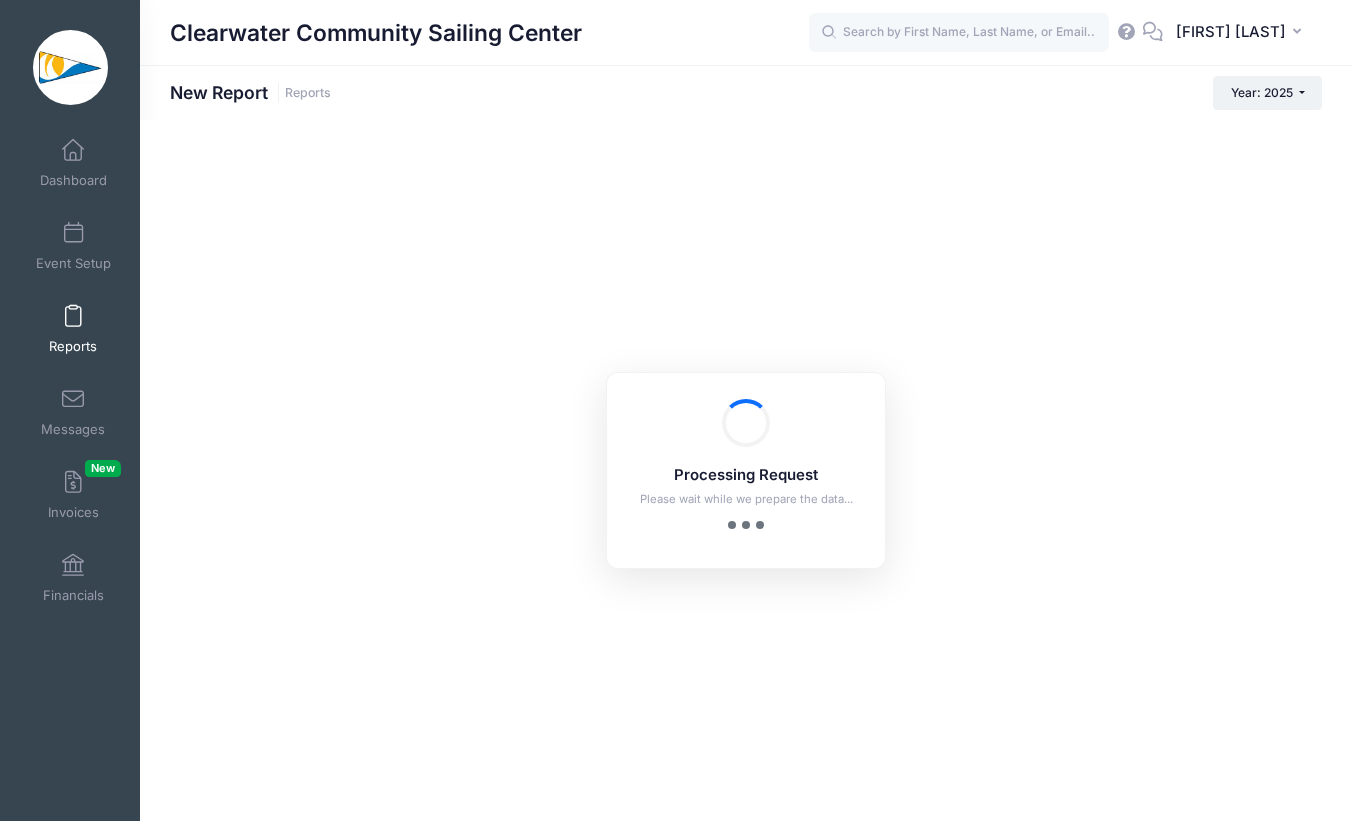 click on "Processing Request
Please wait while we prepare the data...
Processing Request
Please wait while we prepare the data...
Processing Request
Please wait while we prepare the data...
Processing Request
Please wait while we prepare the data..." at bounding box center (746, 470) 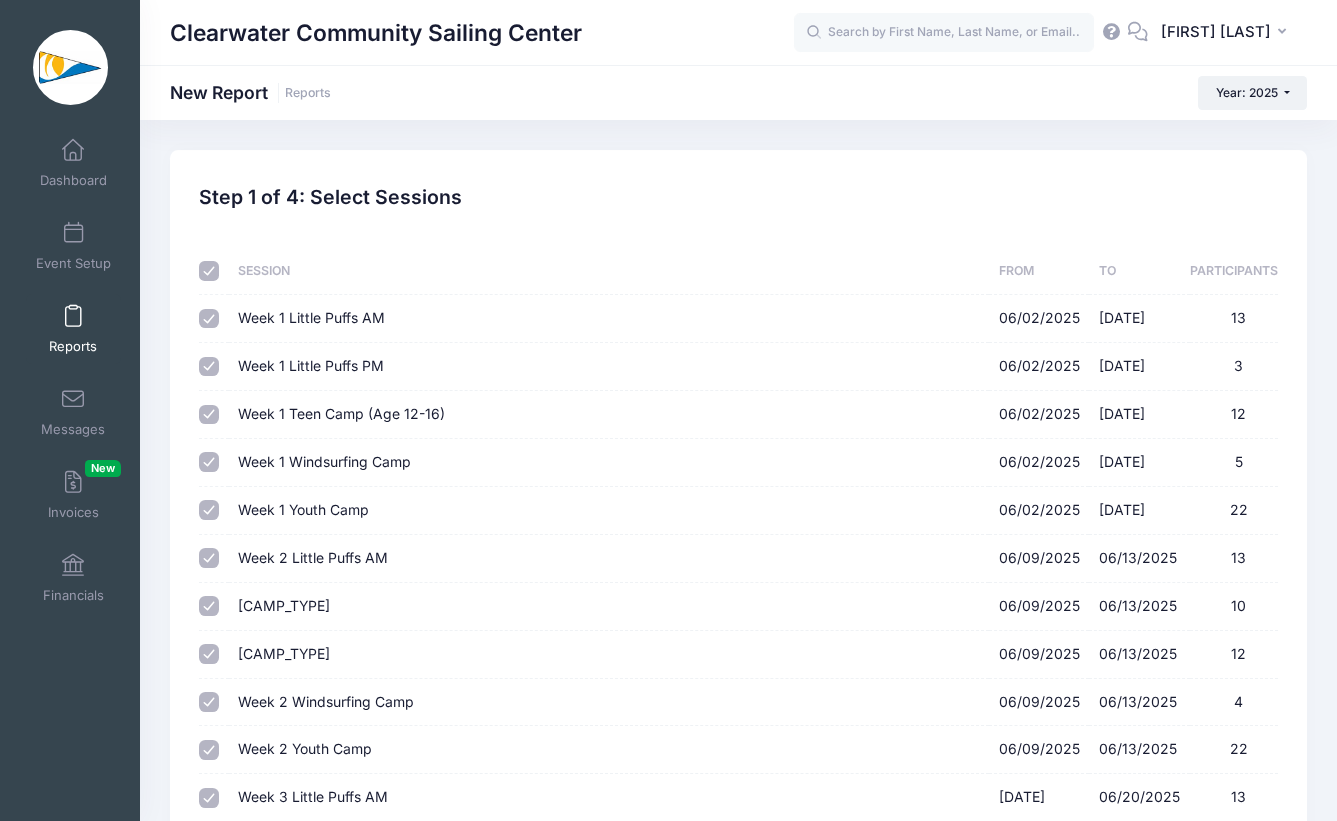 click at bounding box center [209, 271] 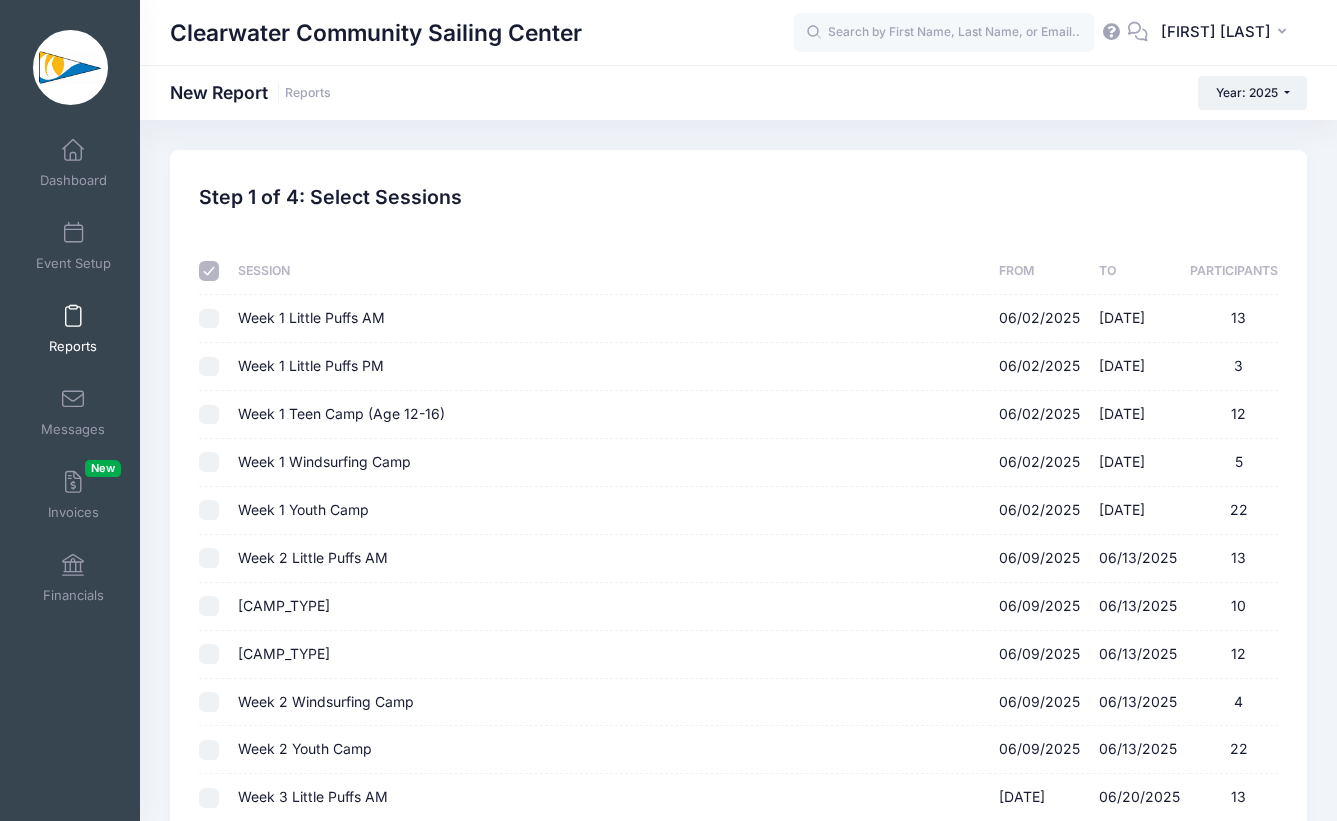 checkbox on "false" 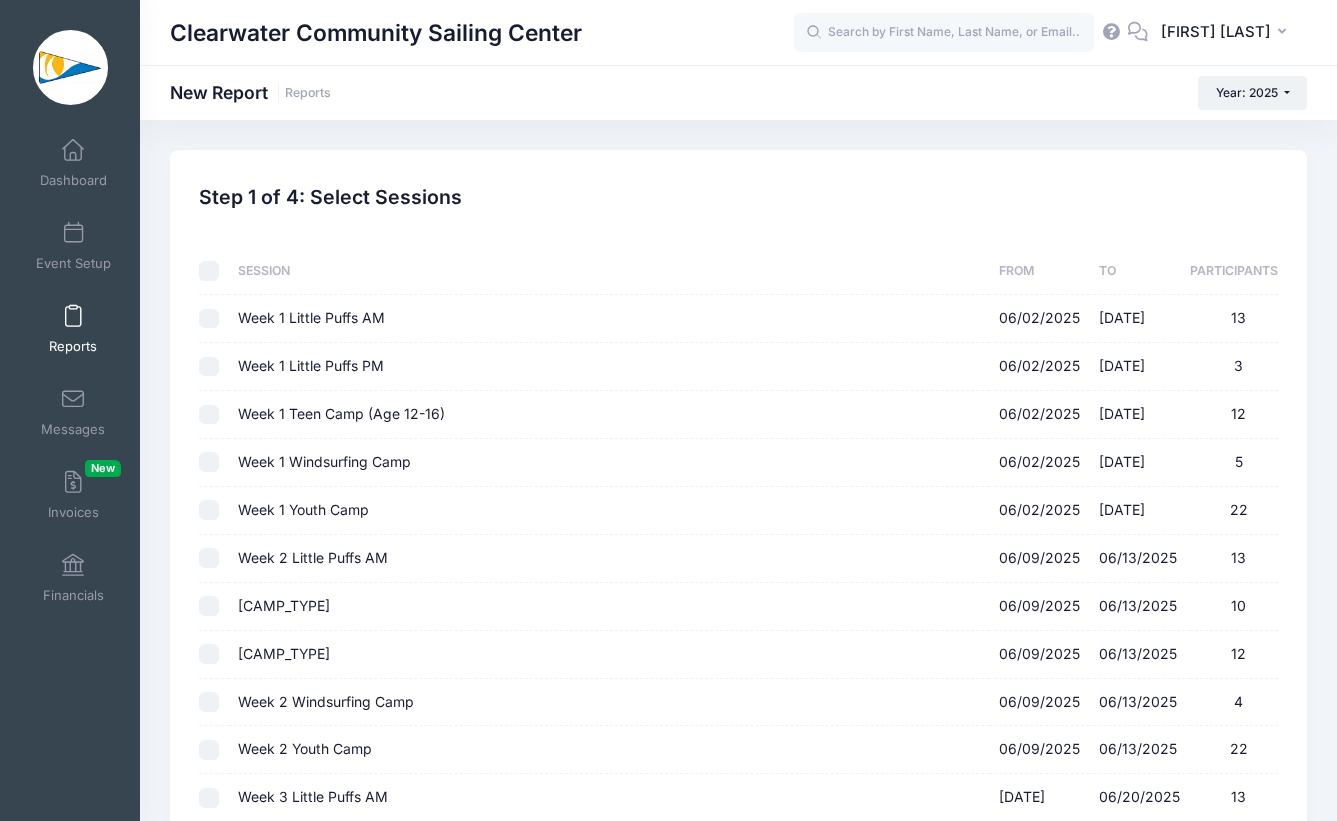 checkbox on "false" 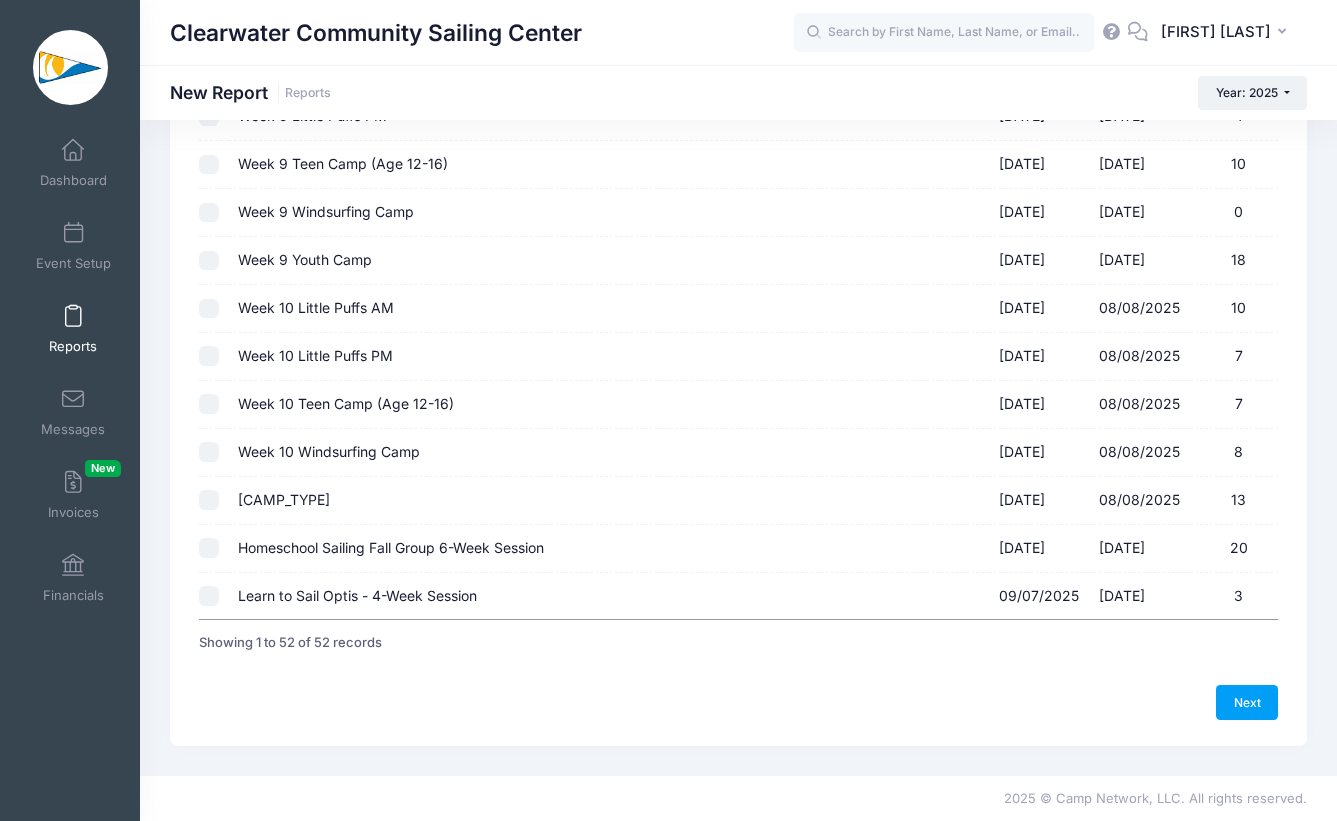 click at bounding box center (213, 309) 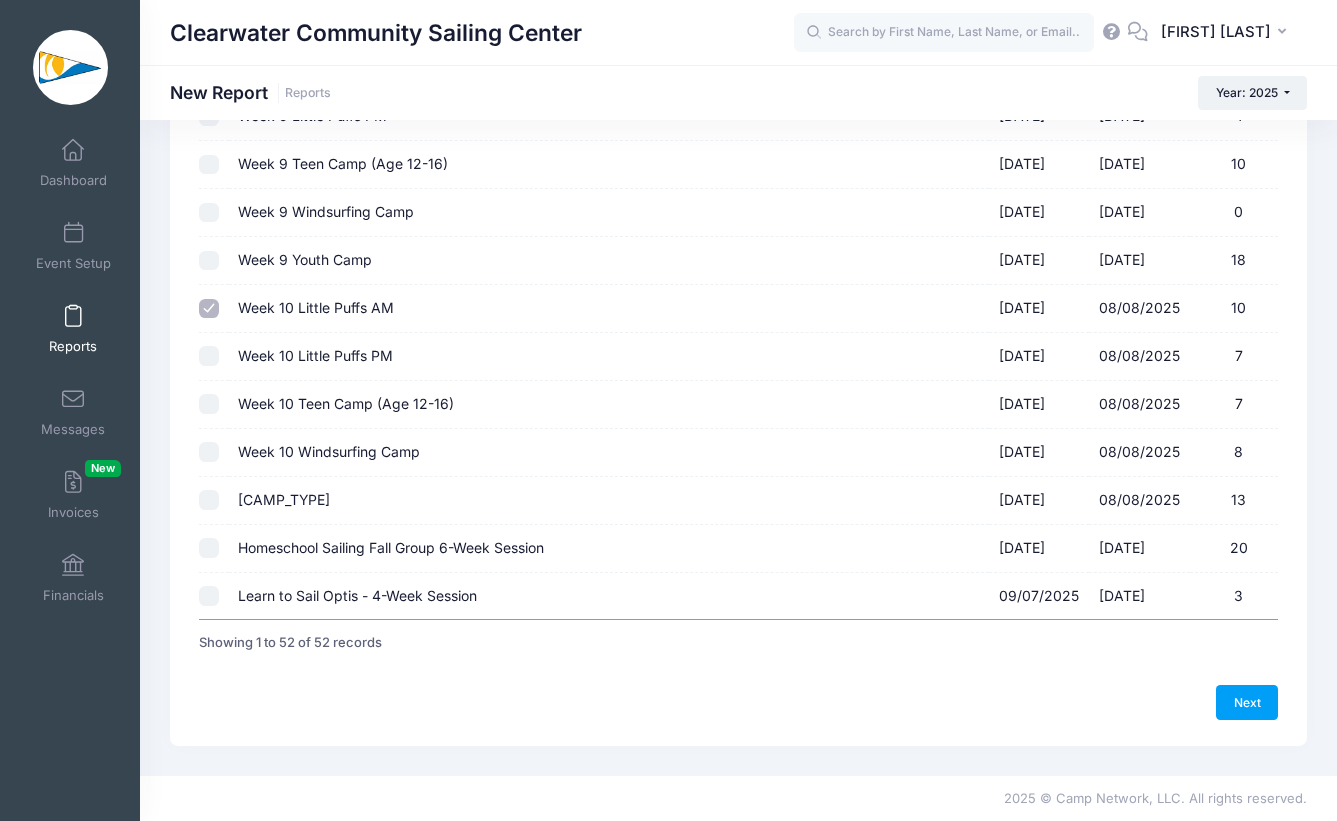 click on "Week 10 Little Puffs PM [DATE] - [DATE]  7" at bounding box center (209, 356) 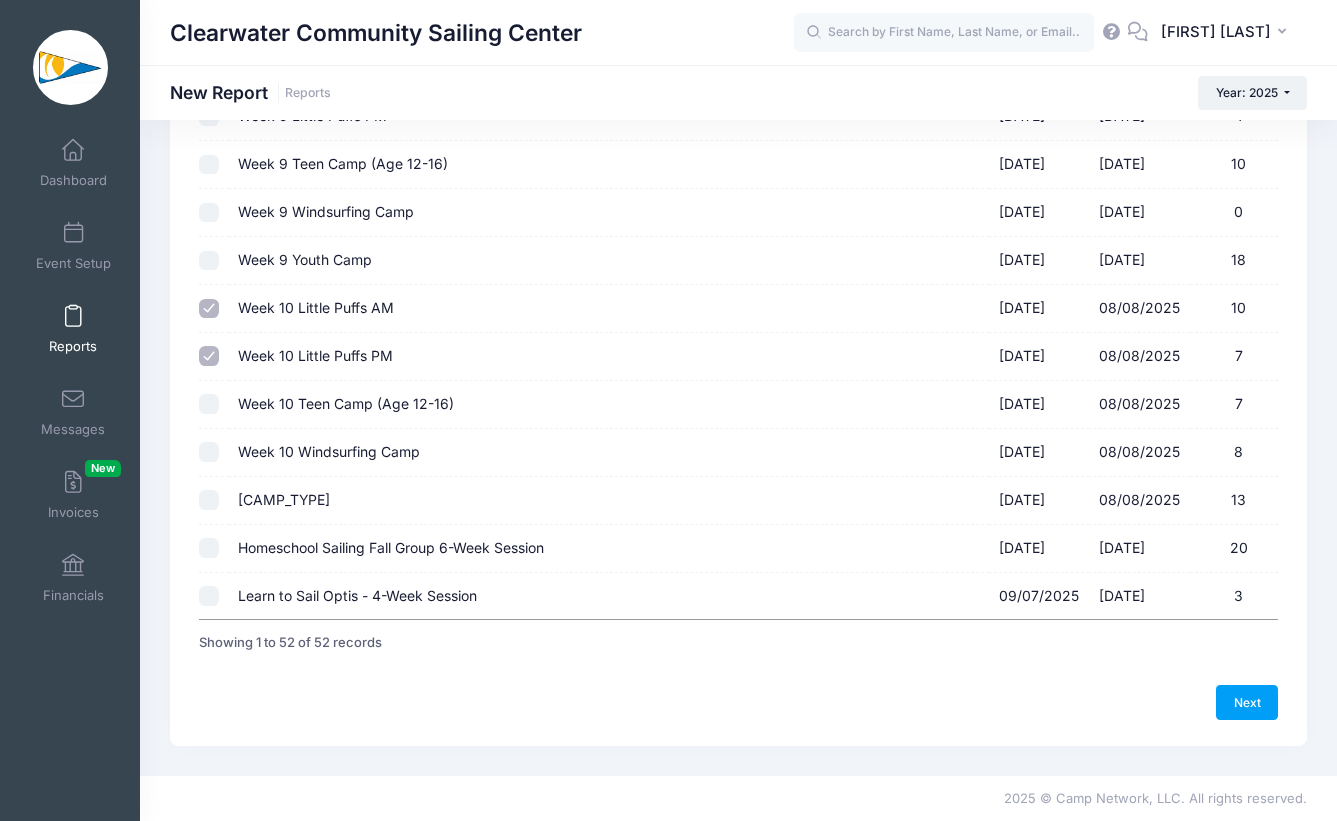 click on "[DATE] - [DATE] 7" at bounding box center (209, 404) 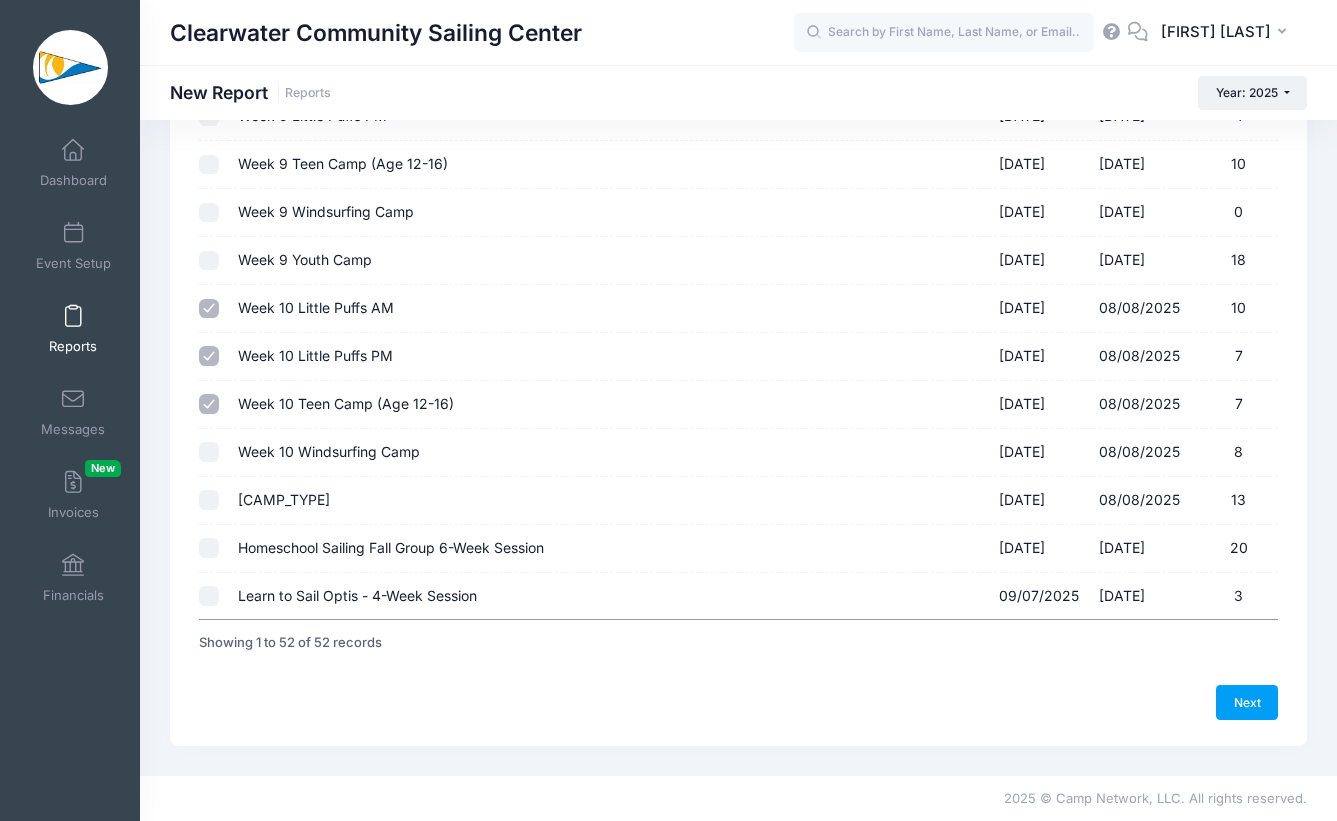 click on "Week 10 Windsurfing Camp [DATE] - [DATE]  8" at bounding box center [209, 452] 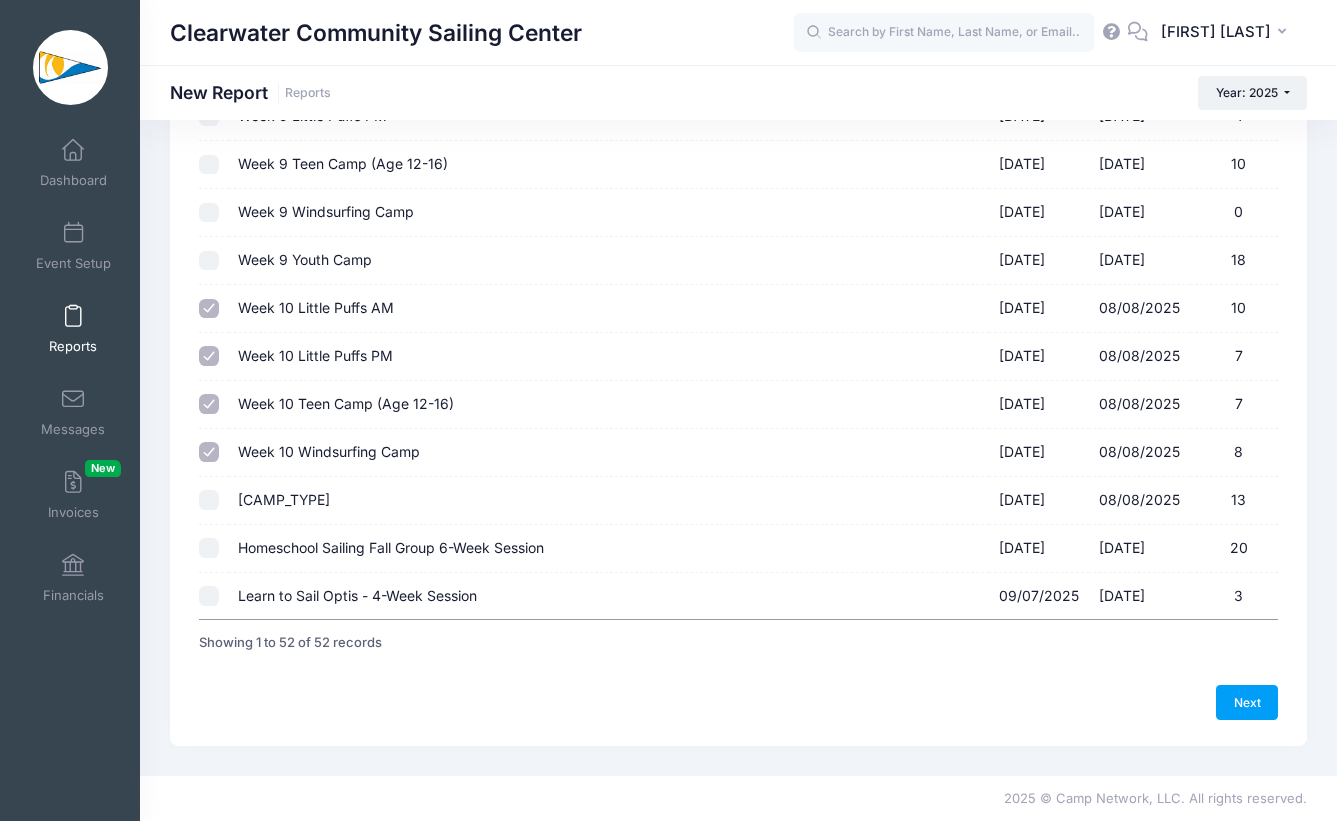 click on "Week 10 Youth Camp [DATE] - [DATE]  13" at bounding box center (209, 500) 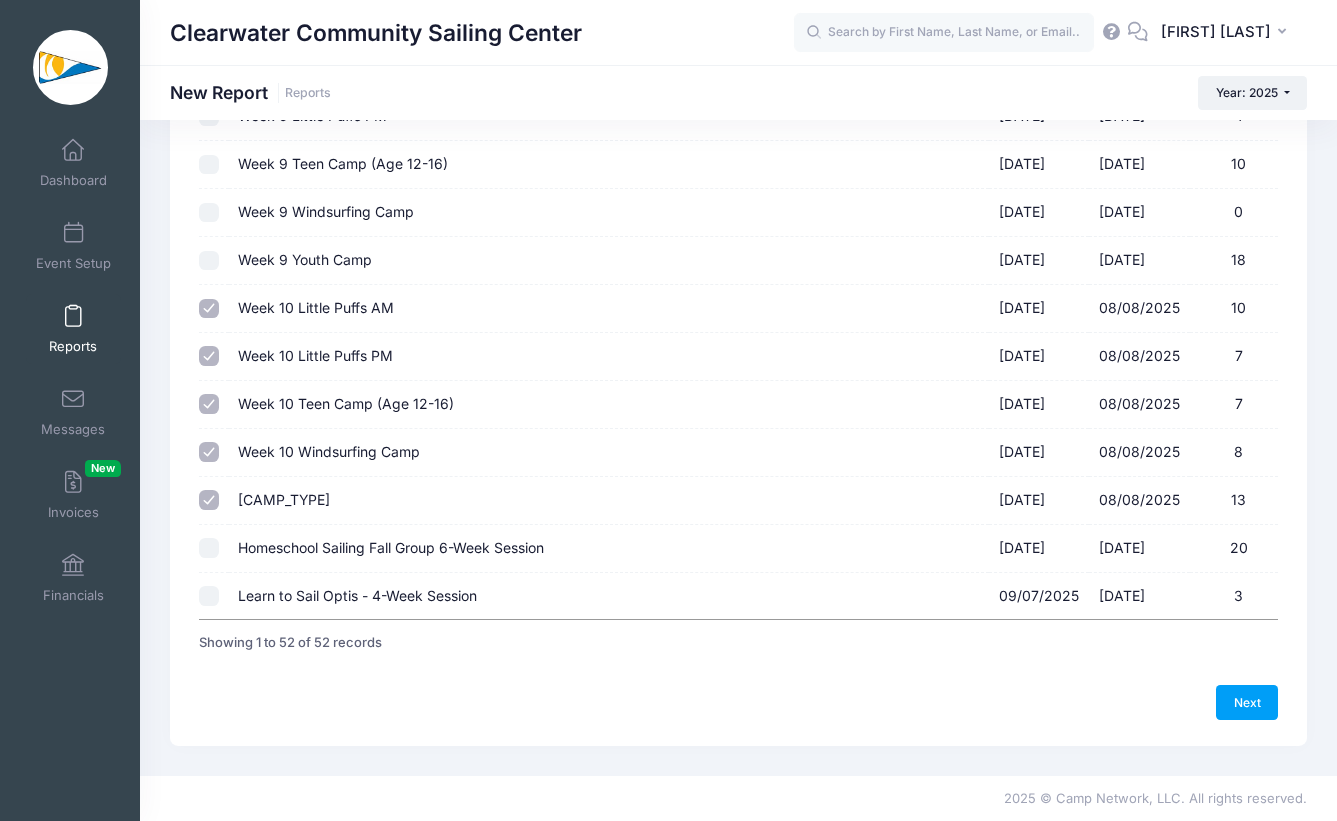click on "From [NUMBER]" at bounding box center [738, -636] 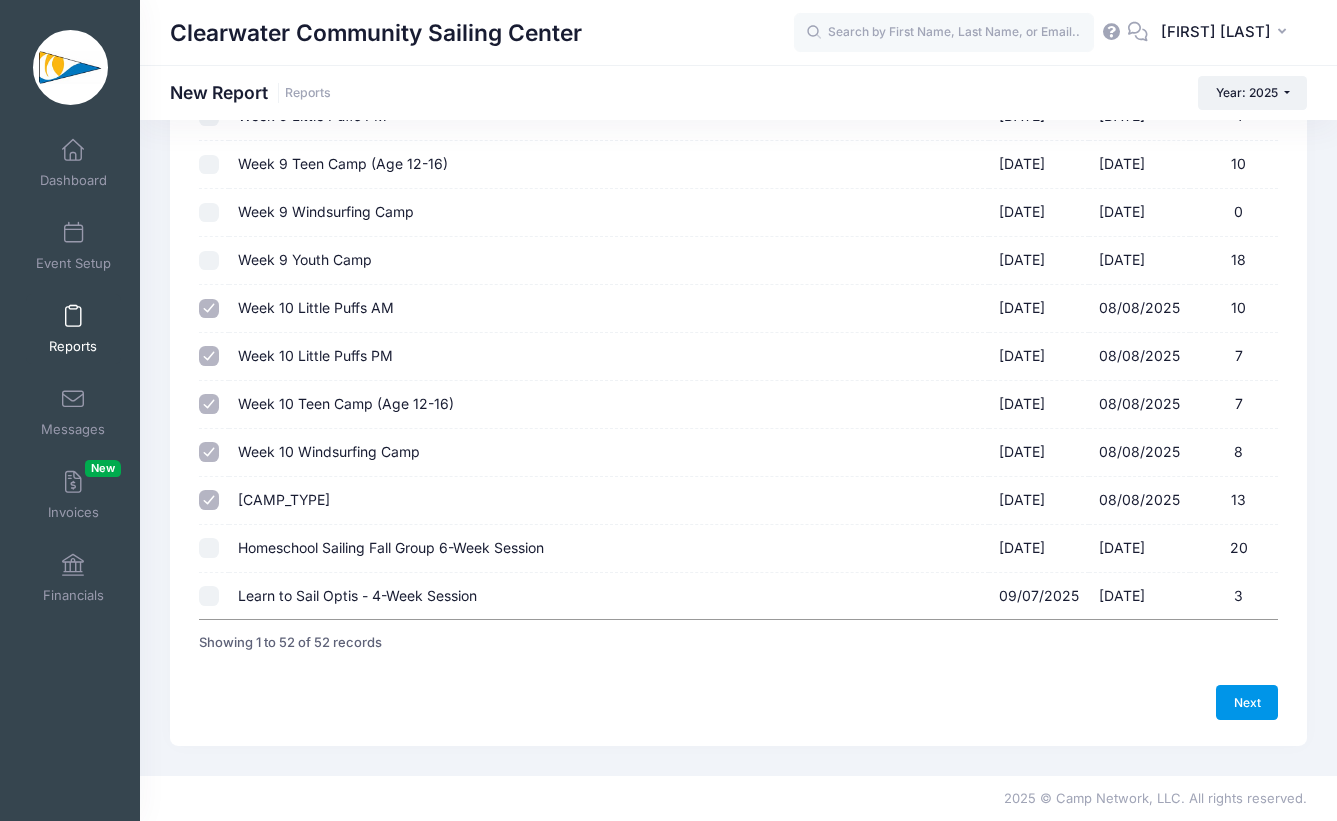 click on "Next" at bounding box center [1247, 702] 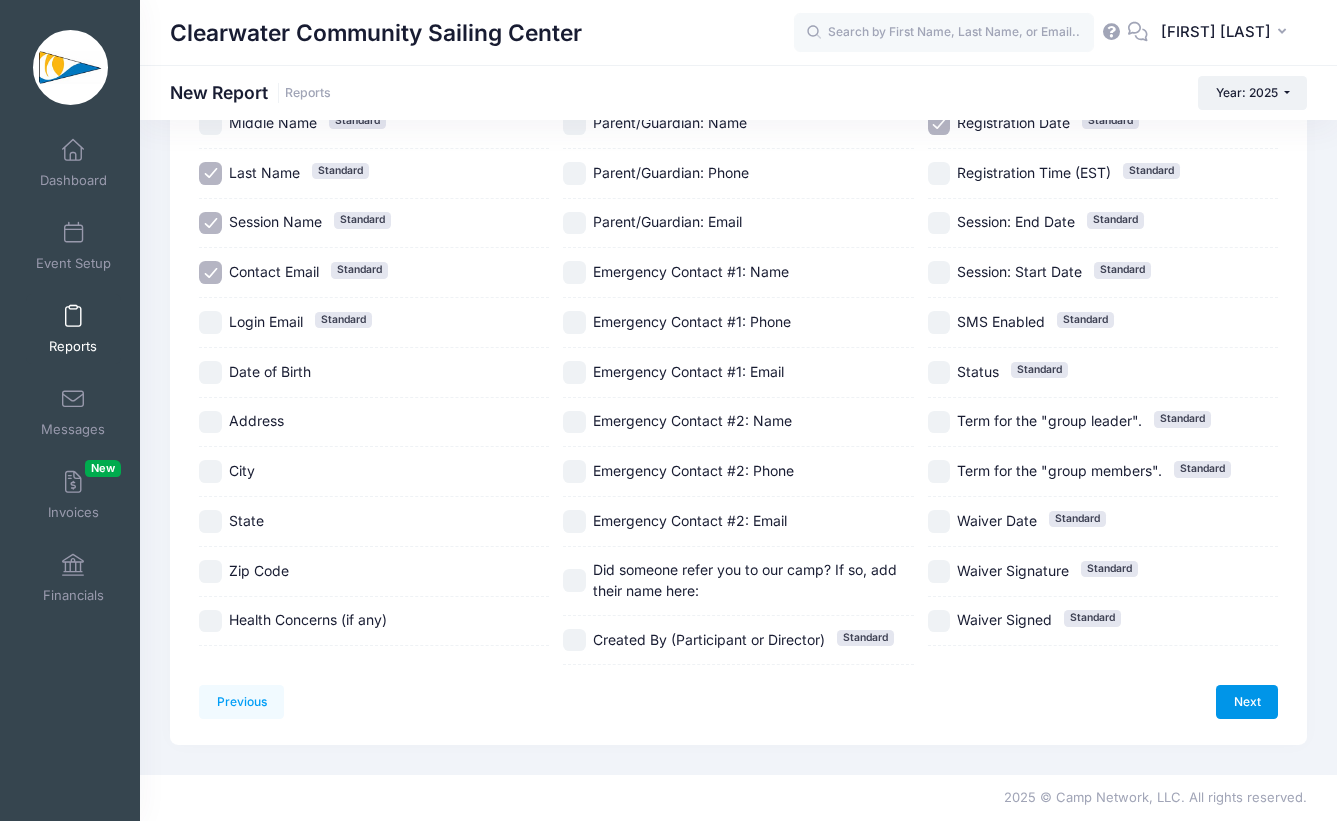 scroll, scrollTop: 0, scrollLeft: 0, axis: both 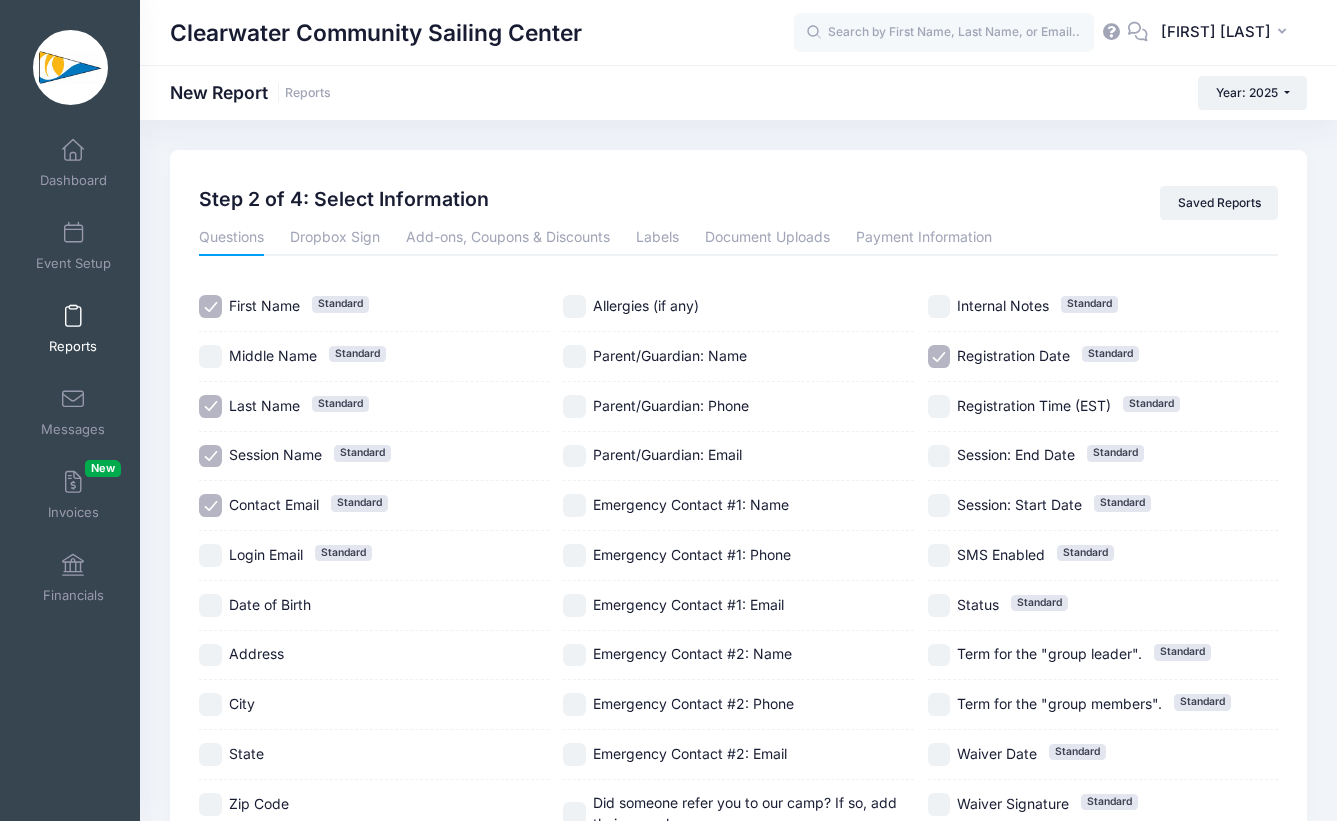 click on "First Name Standard" at bounding box center [210, 306] 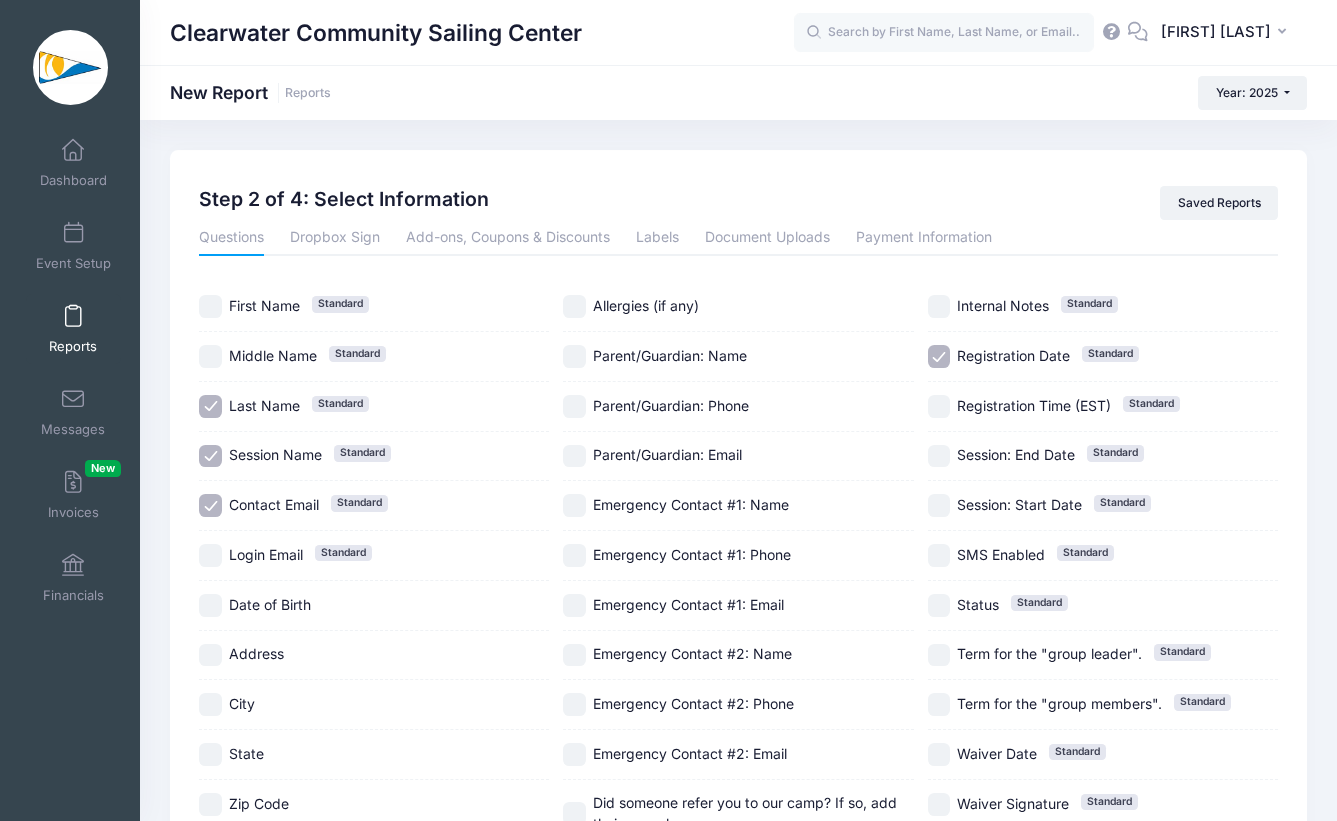 click on "Last Name Standard" at bounding box center [210, 406] 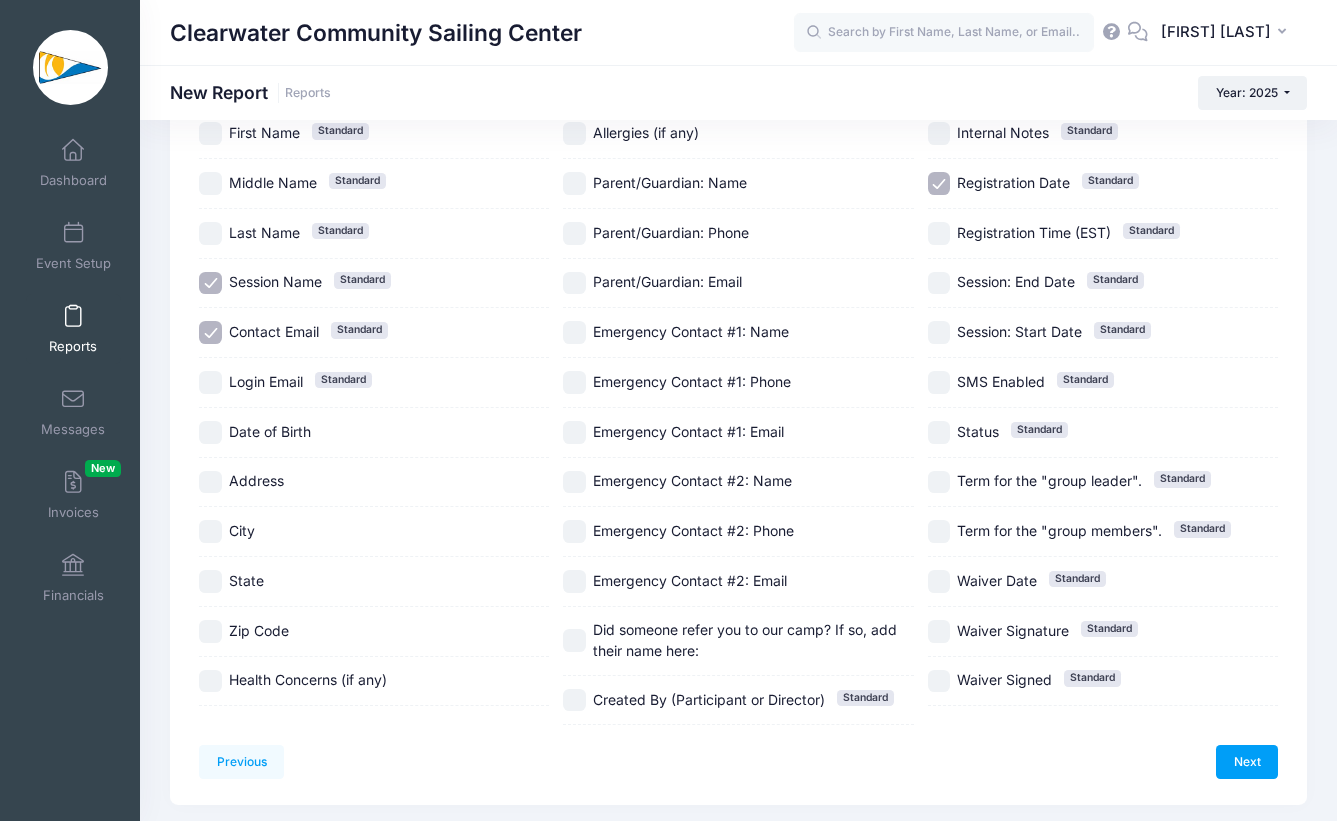 scroll, scrollTop: 233, scrollLeft: 0, axis: vertical 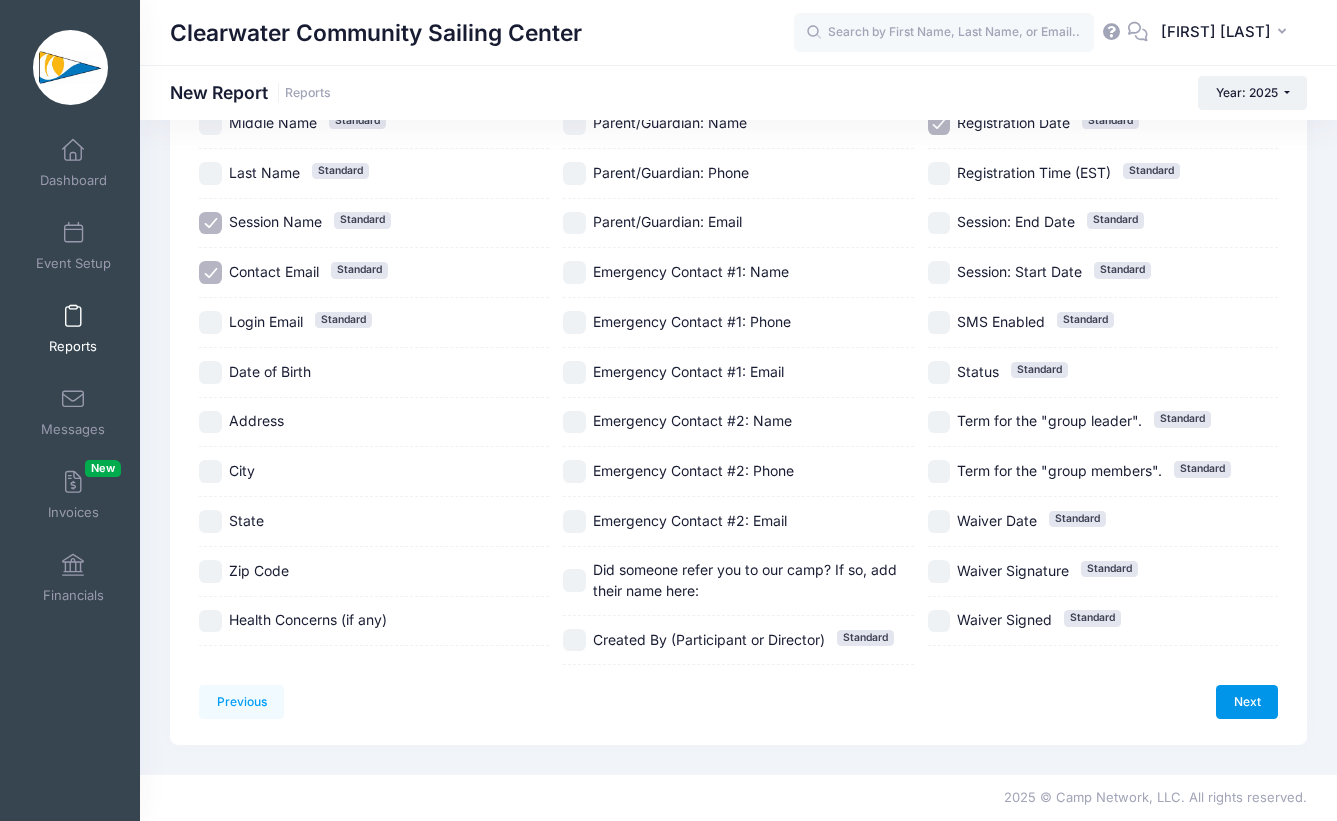 click on "Next" at bounding box center (1247, 702) 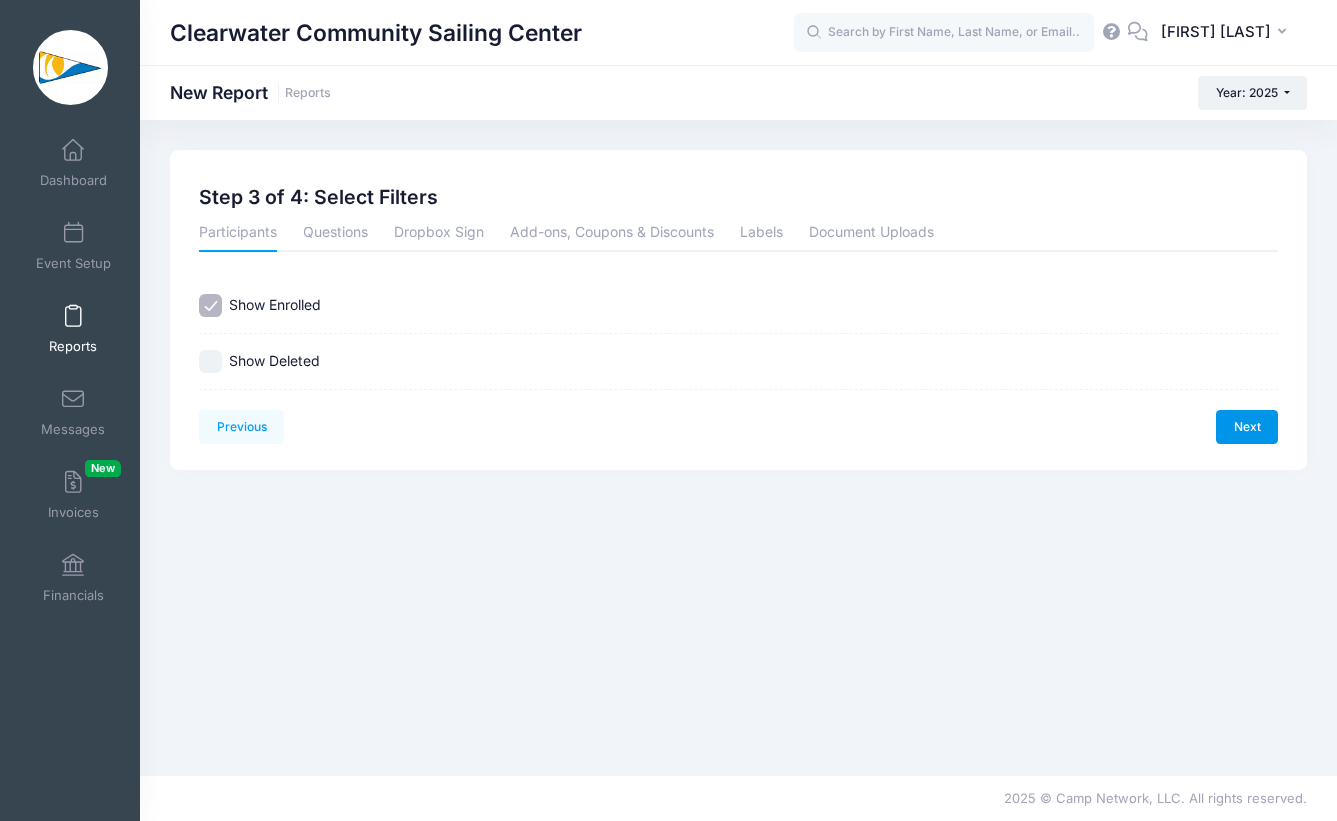 scroll, scrollTop: 0, scrollLeft: 0, axis: both 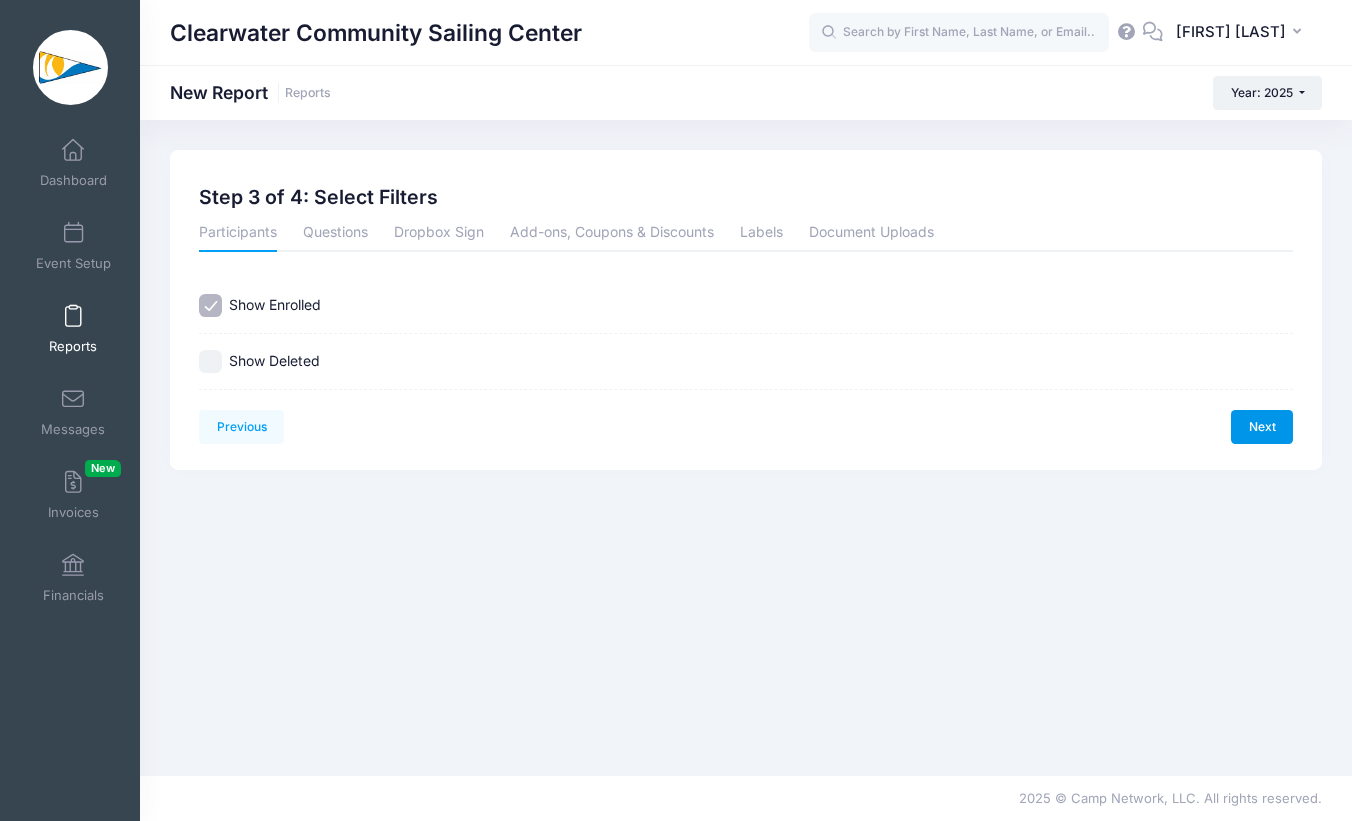click on "Next" at bounding box center (1262, 427) 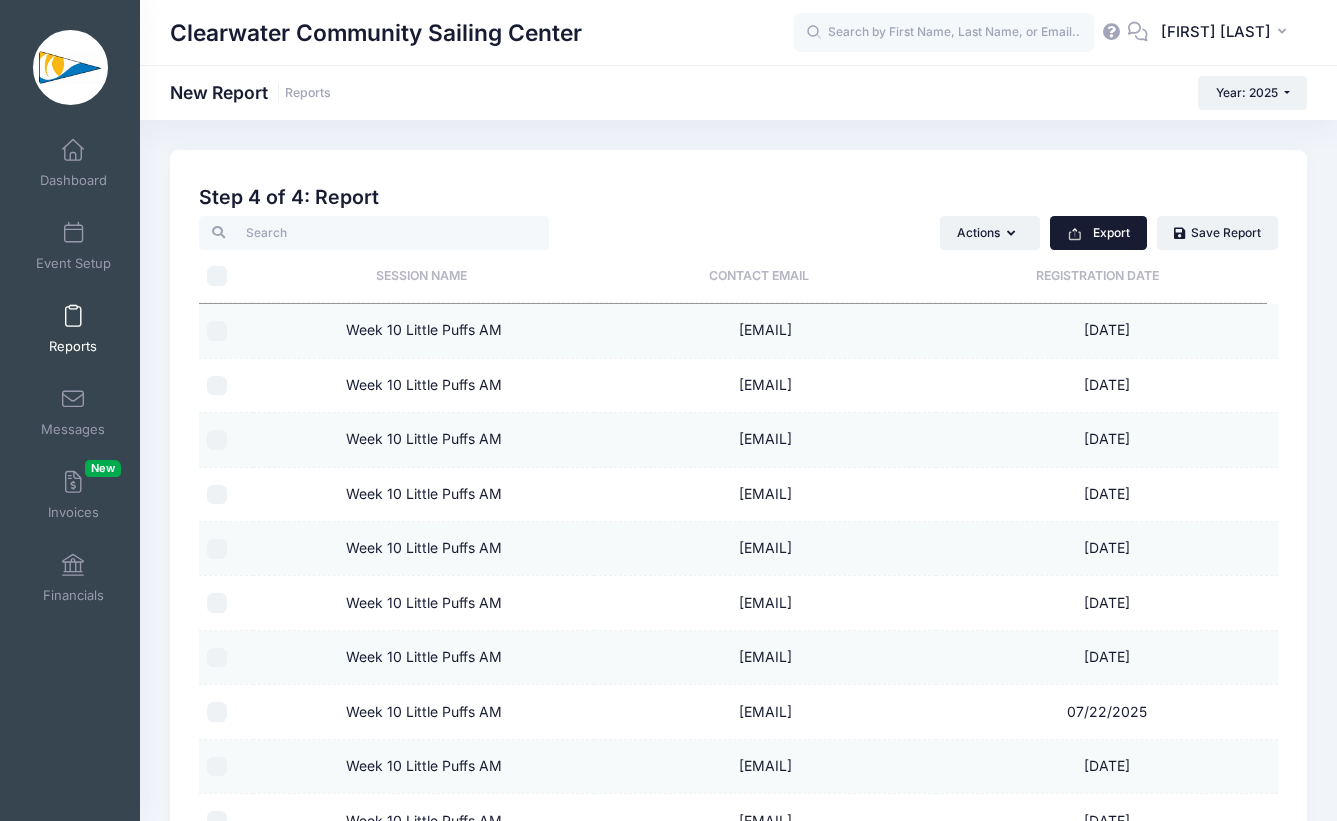 click on "Export" at bounding box center [1098, 233] 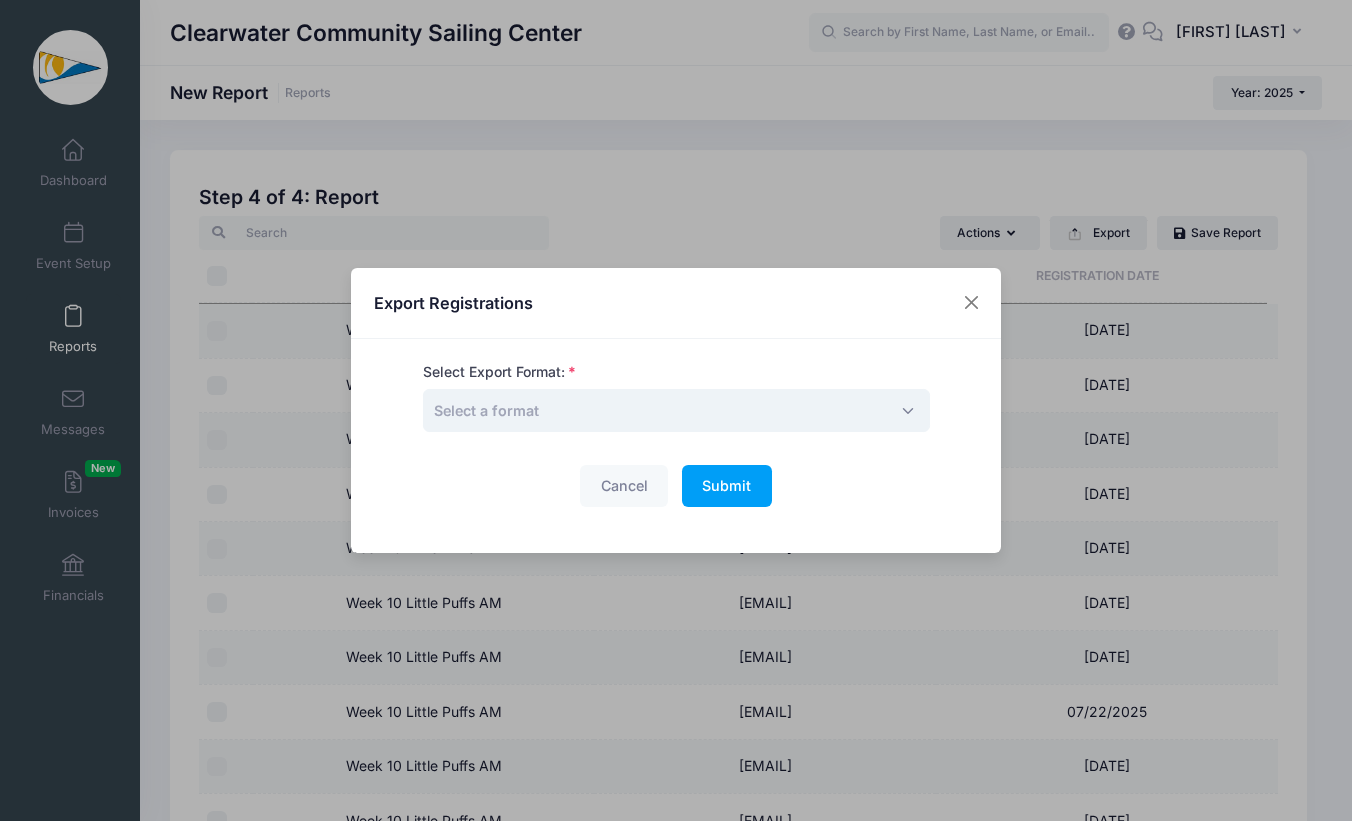 click on "Select a format" at bounding box center [676, 410] 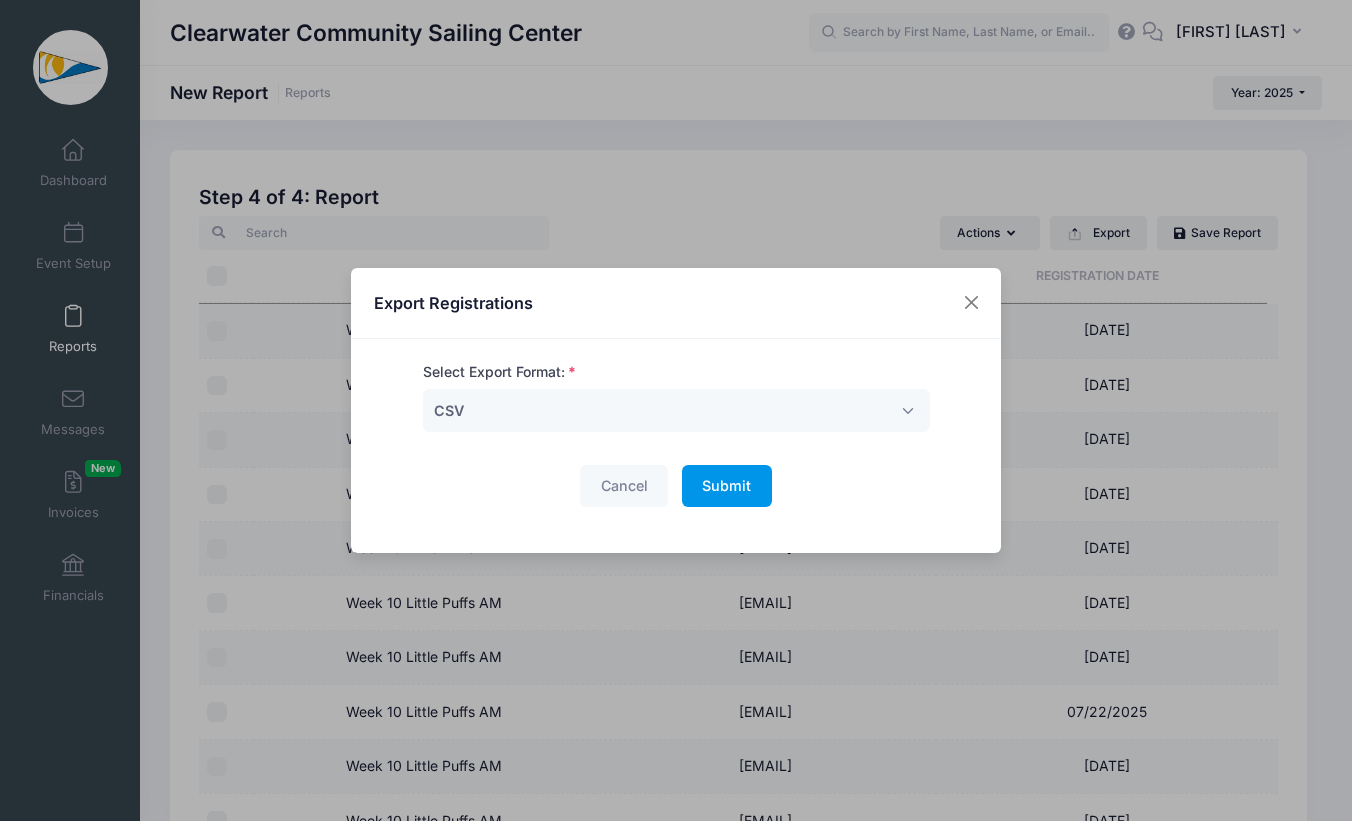 click on "Submit
Please wait..." at bounding box center [727, 486] 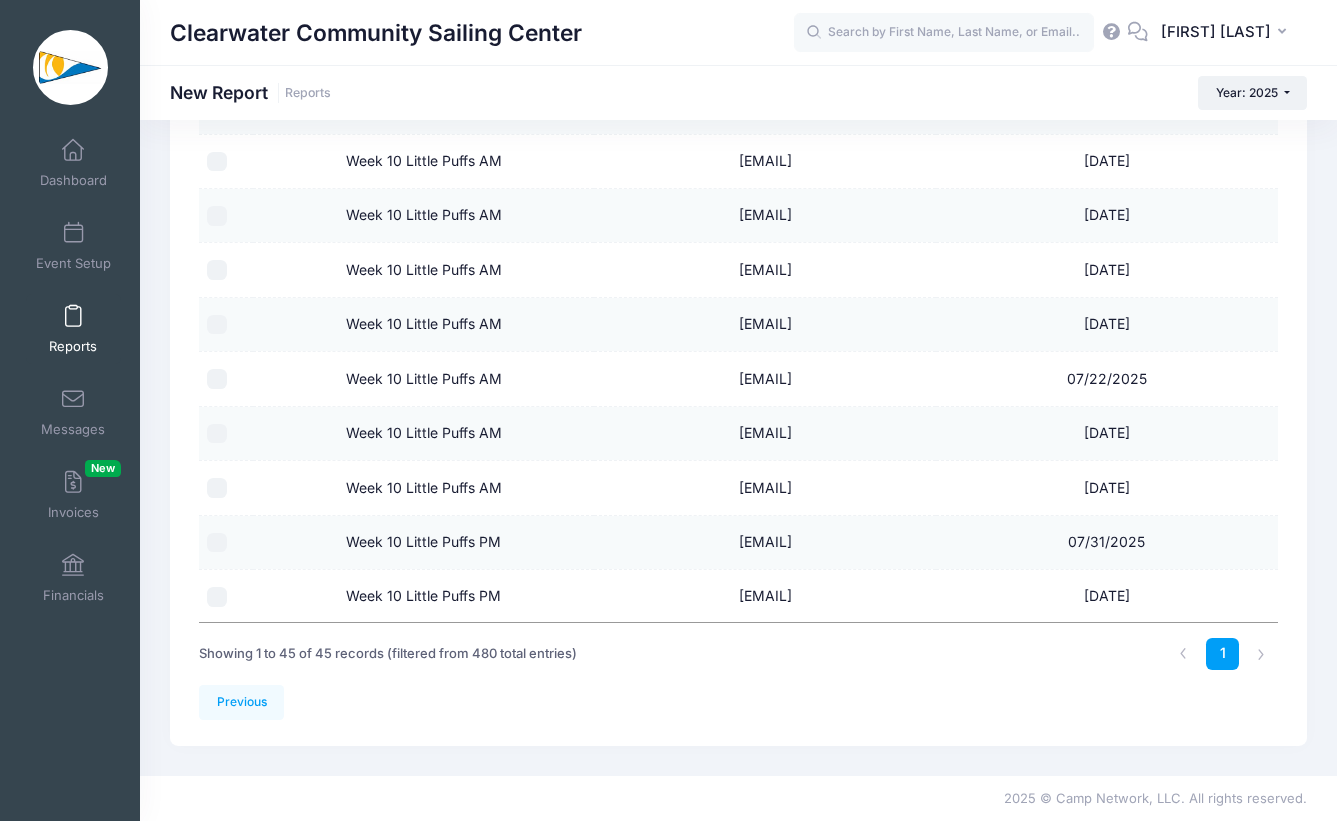 scroll, scrollTop: 0, scrollLeft: 0, axis: both 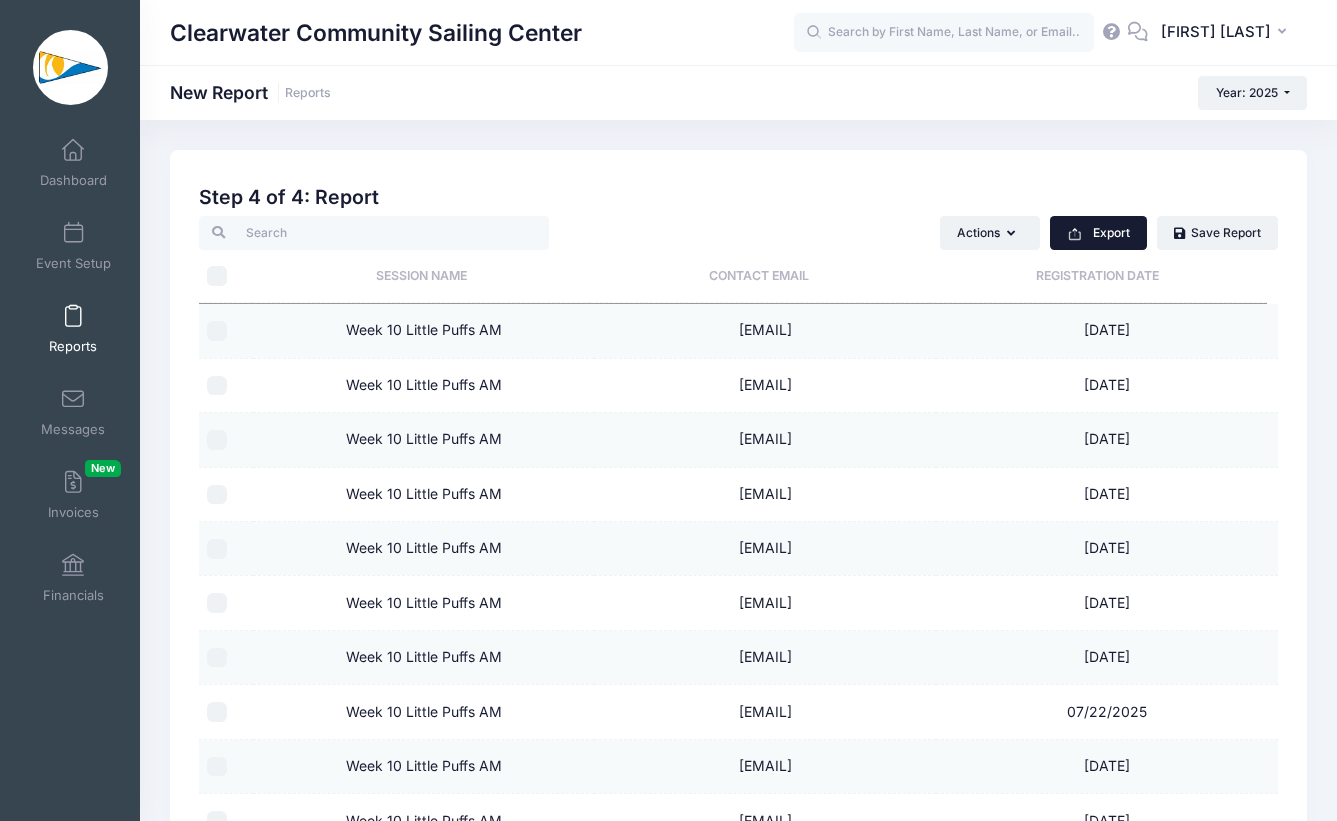 click on "Export" at bounding box center [1098, 233] 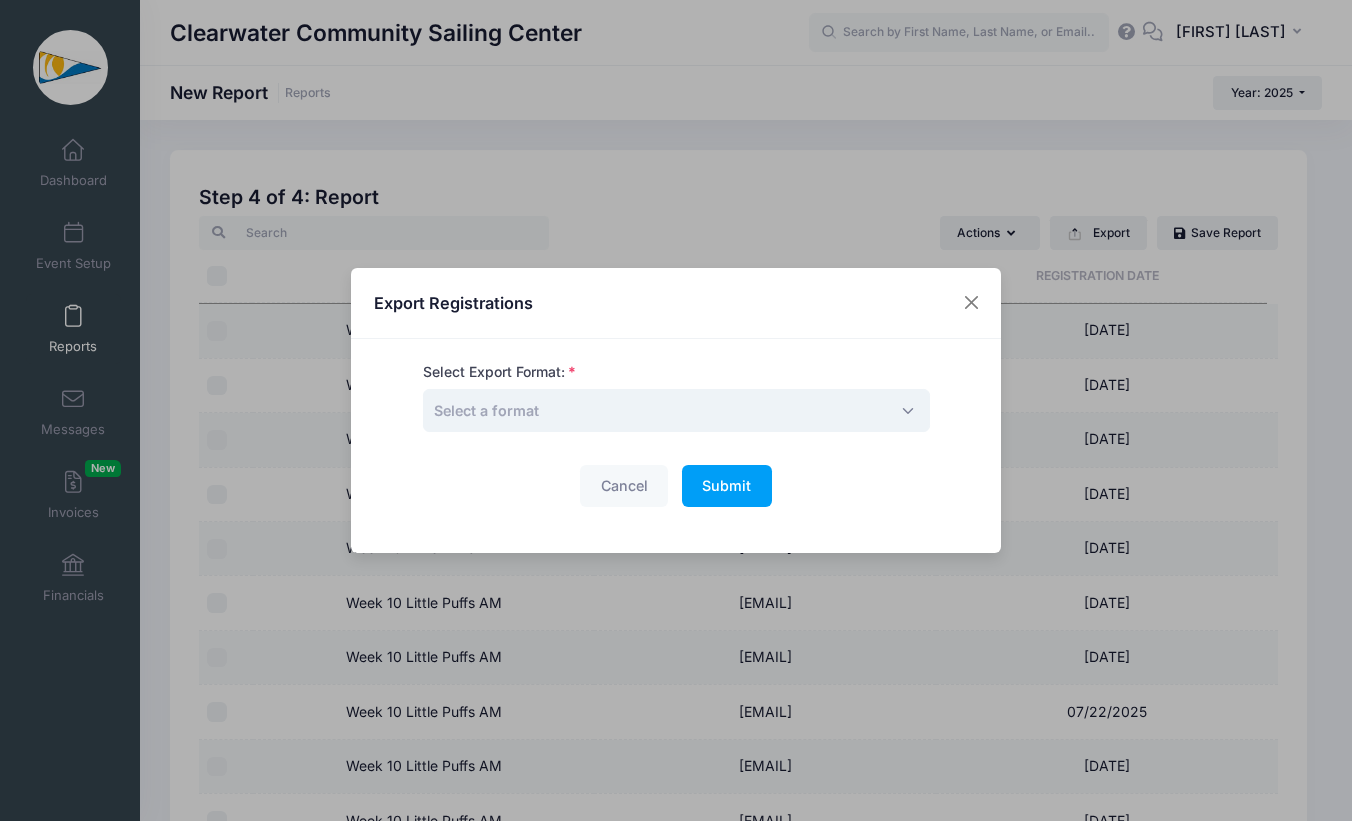 click on "Select a format" at bounding box center (676, 410) 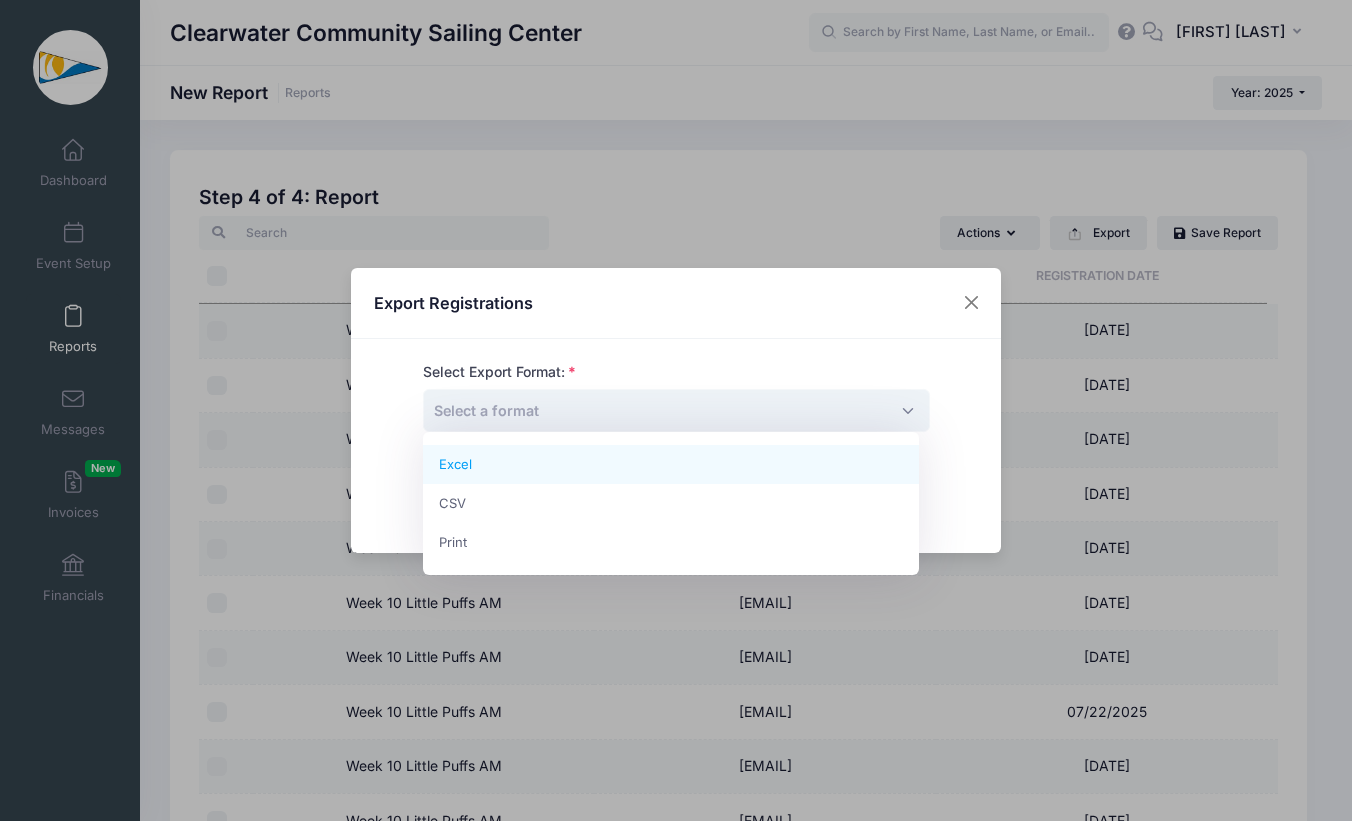 click on "Export Registrations
Select Export Format:
Excel CSV Print Select a format
Cancel
Submit
Please wait..." at bounding box center (676, 410) 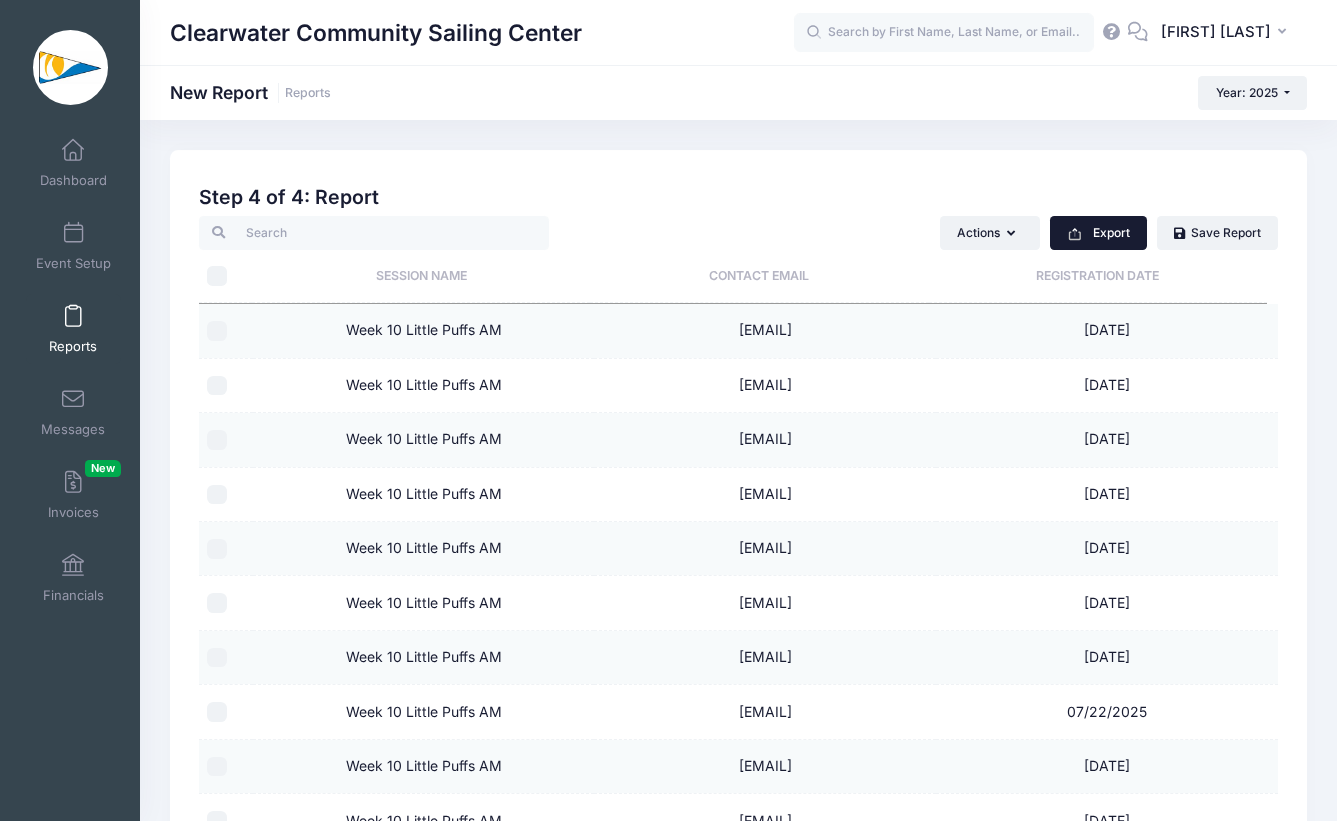 click 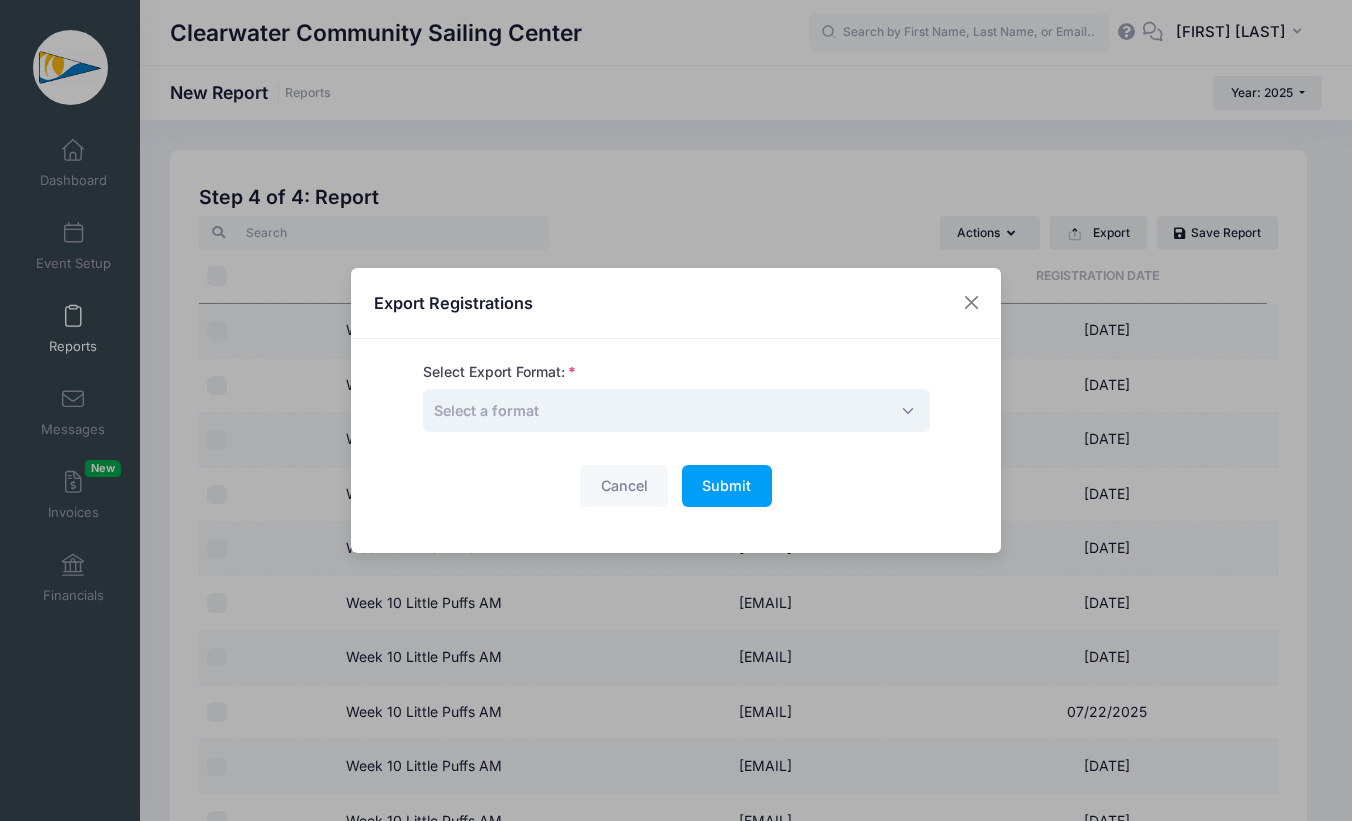 click on "Select a format" at bounding box center [676, 410] 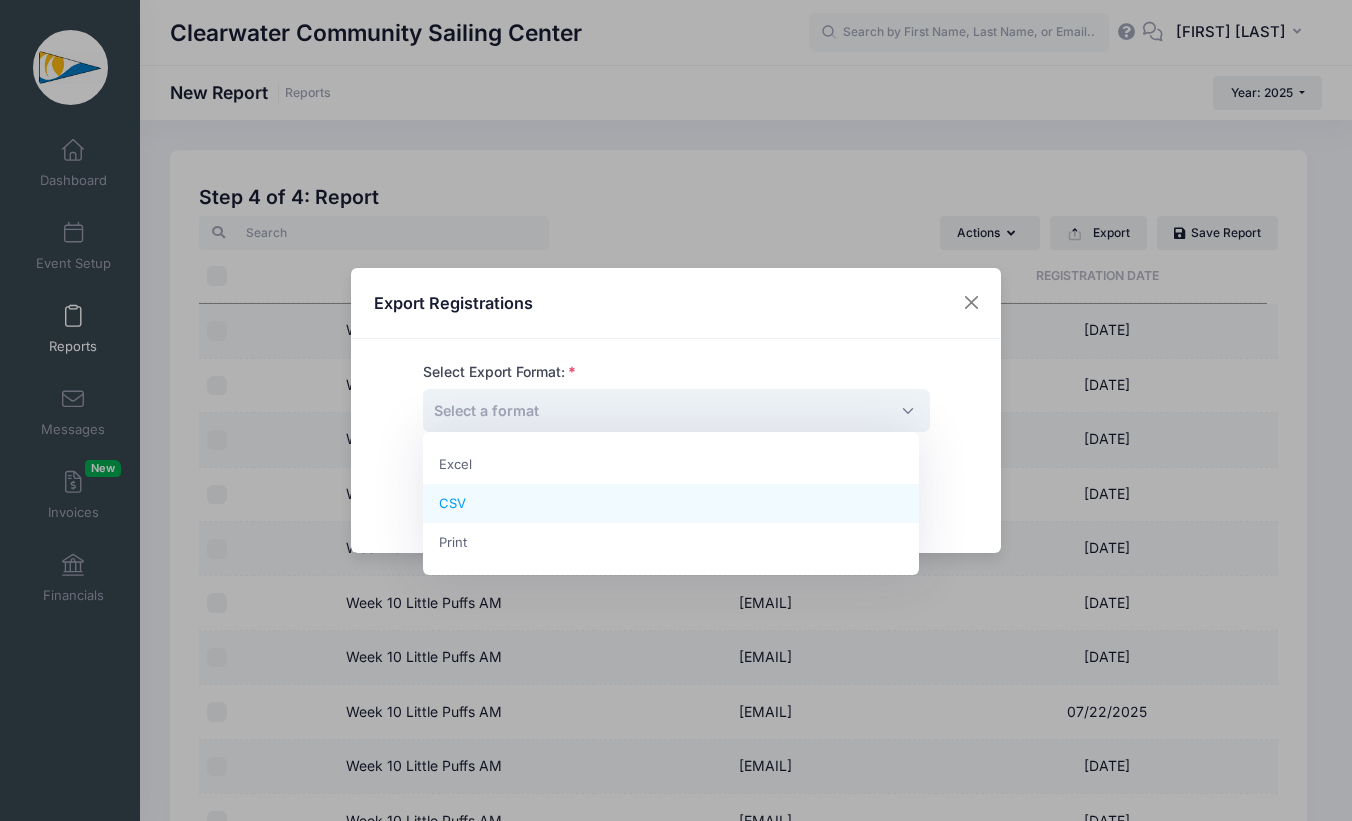 select on "csv" 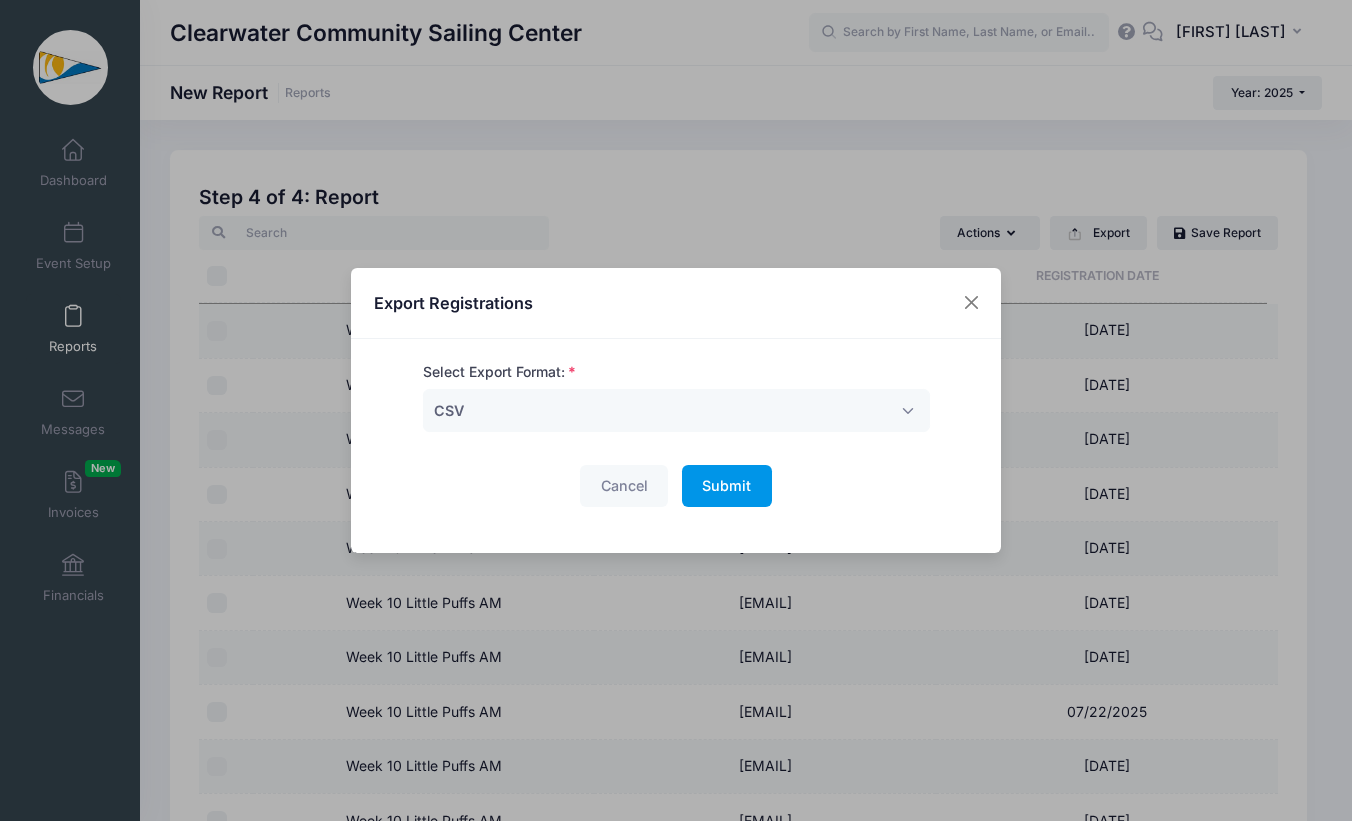click on "Submit" at bounding box center (726, 485) 